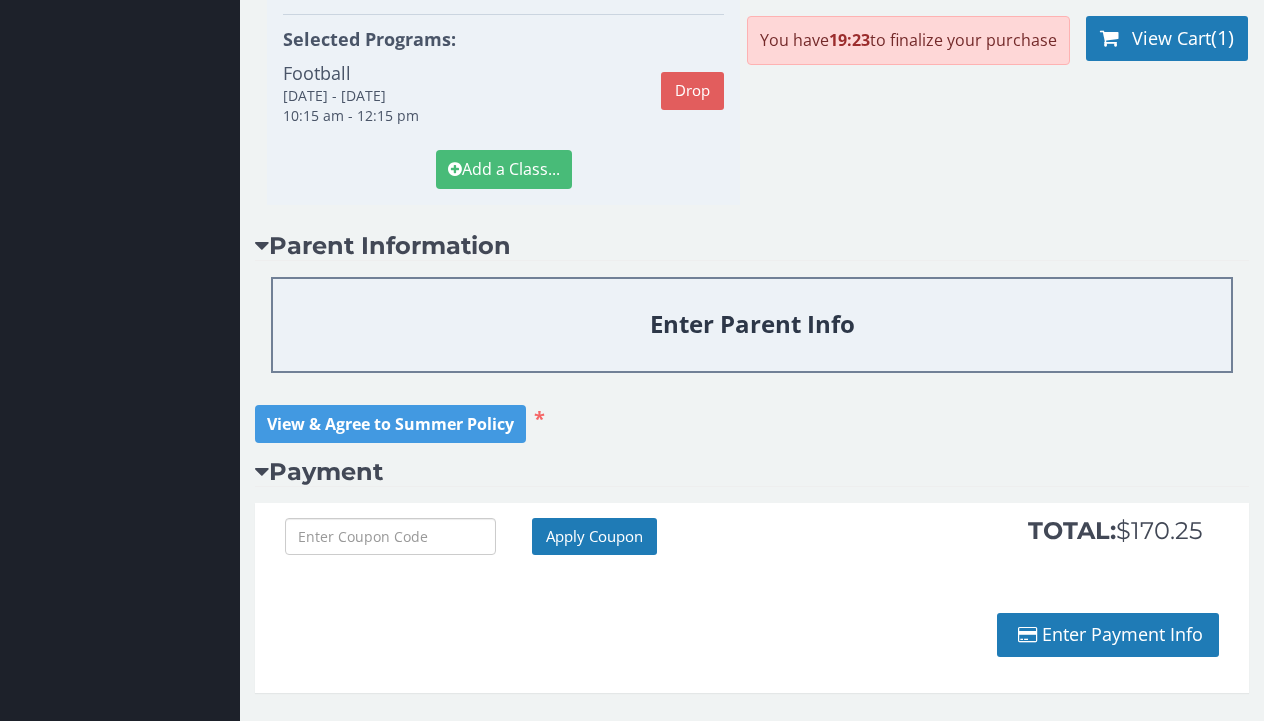 scroll, scrollTop: 530, scrollLeft: 0, axis: vertical 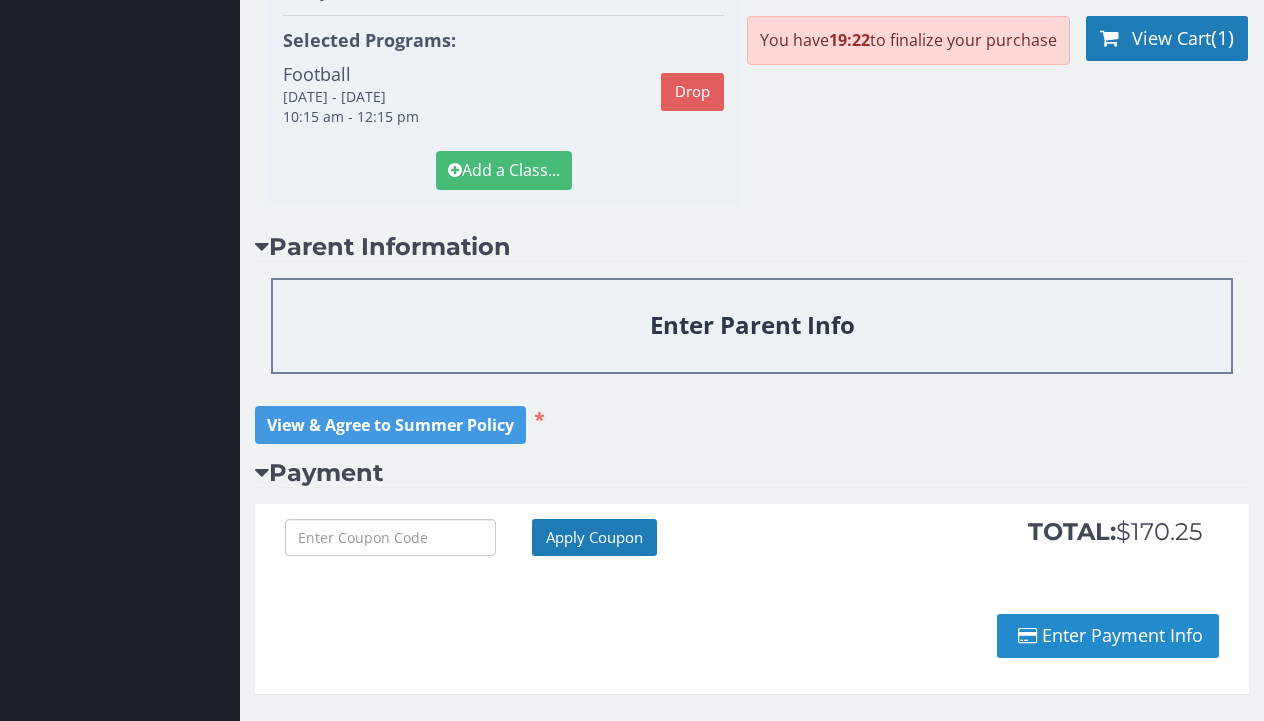 click on "Enter Payment Info" at bounding box center [1108, 636] 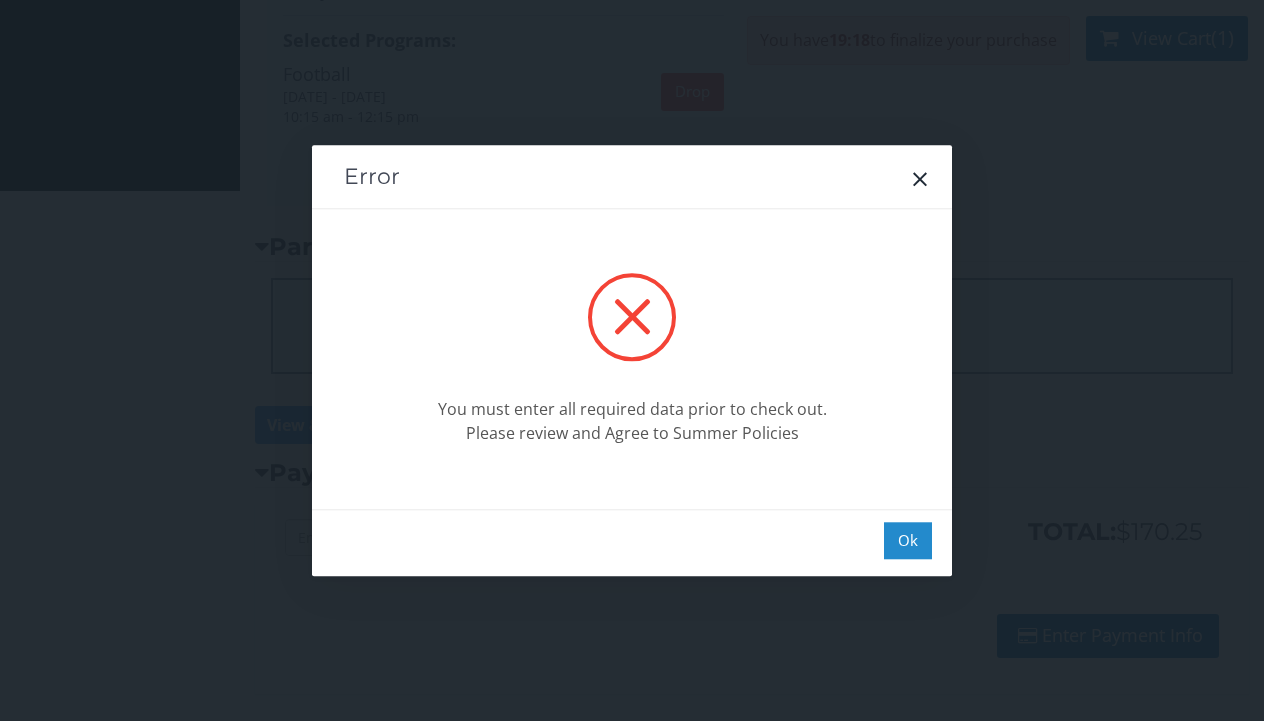 click on "Ok" at bounding box center [908, 540] 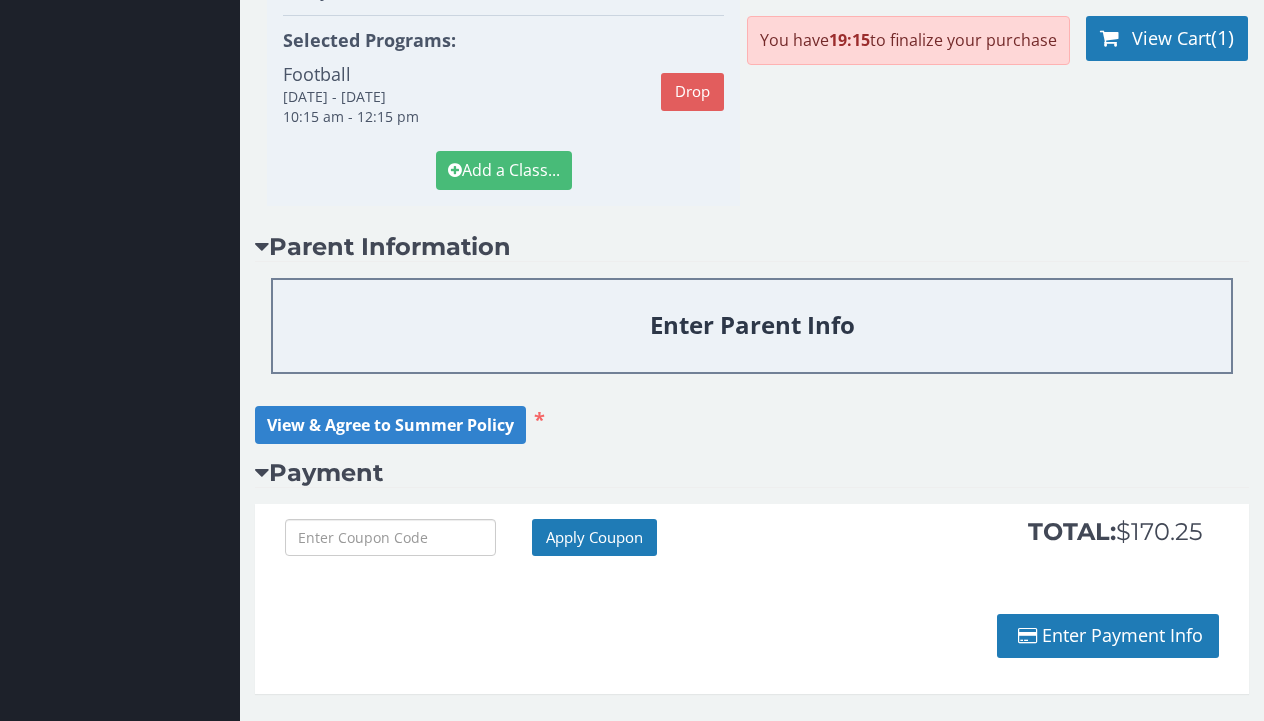 click on "View & Agree to Summer Policy" at bounding box center [390, 425] 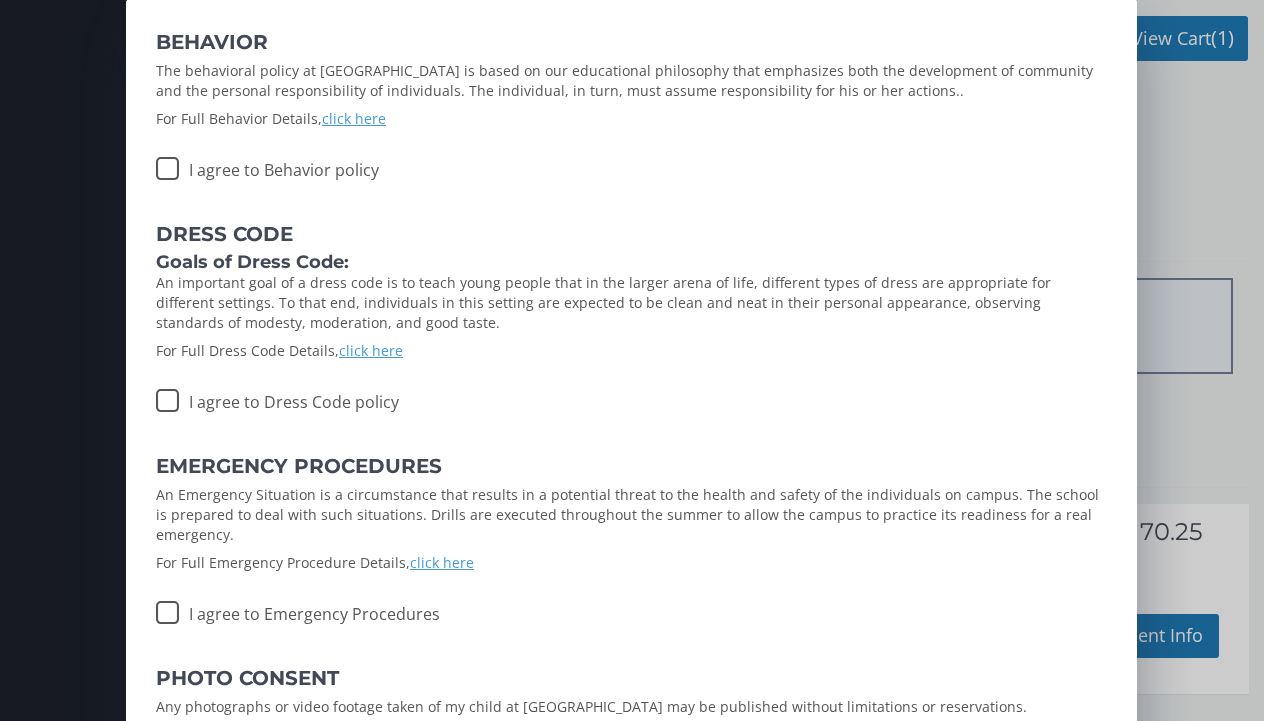 scroll, scrollTop: 0, scrollLeft: 0, axis: both 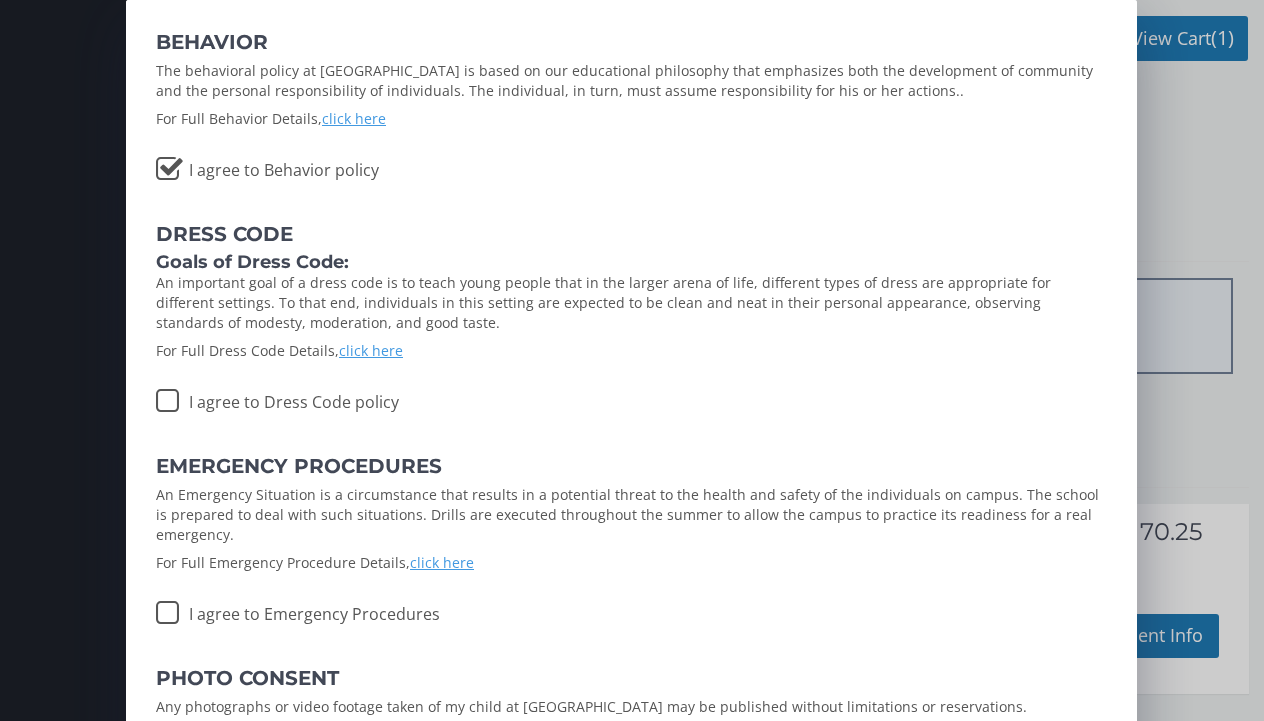 click on "I agree to Dress Code policy" at bounding box center [277, 397] 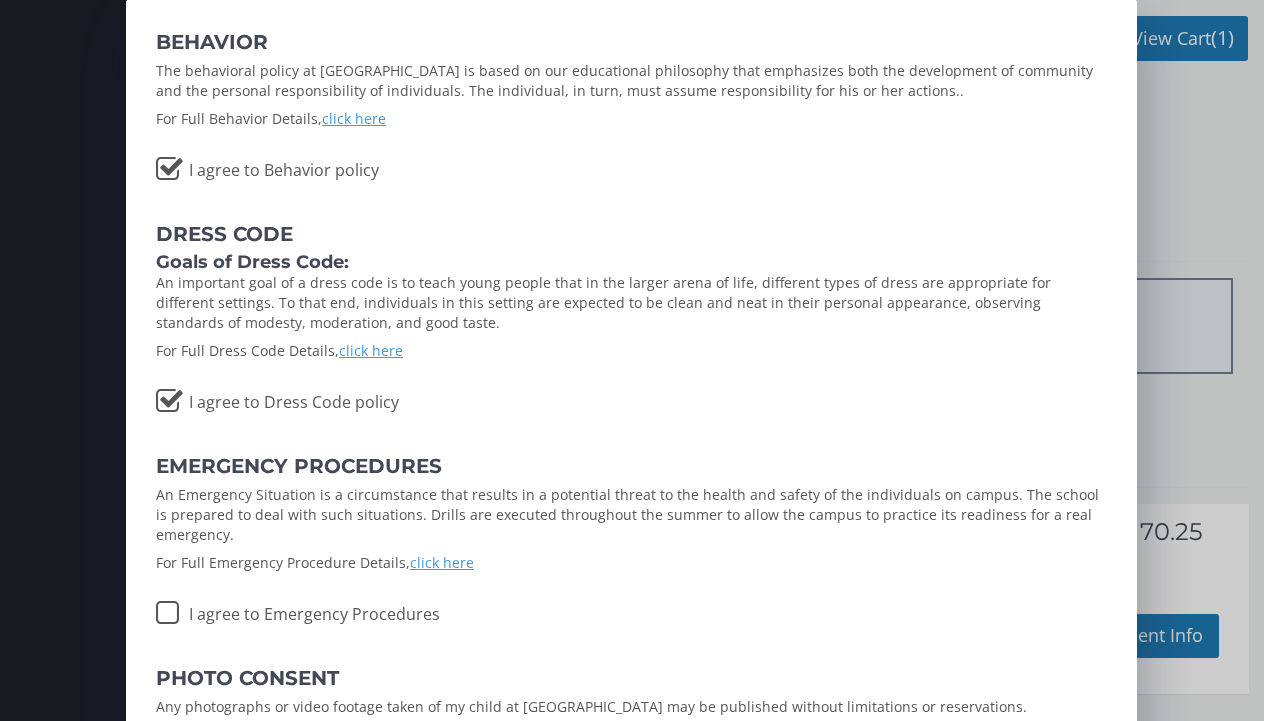 click on "I agree to Emergency Procedures" at bounding box center (298, 609) 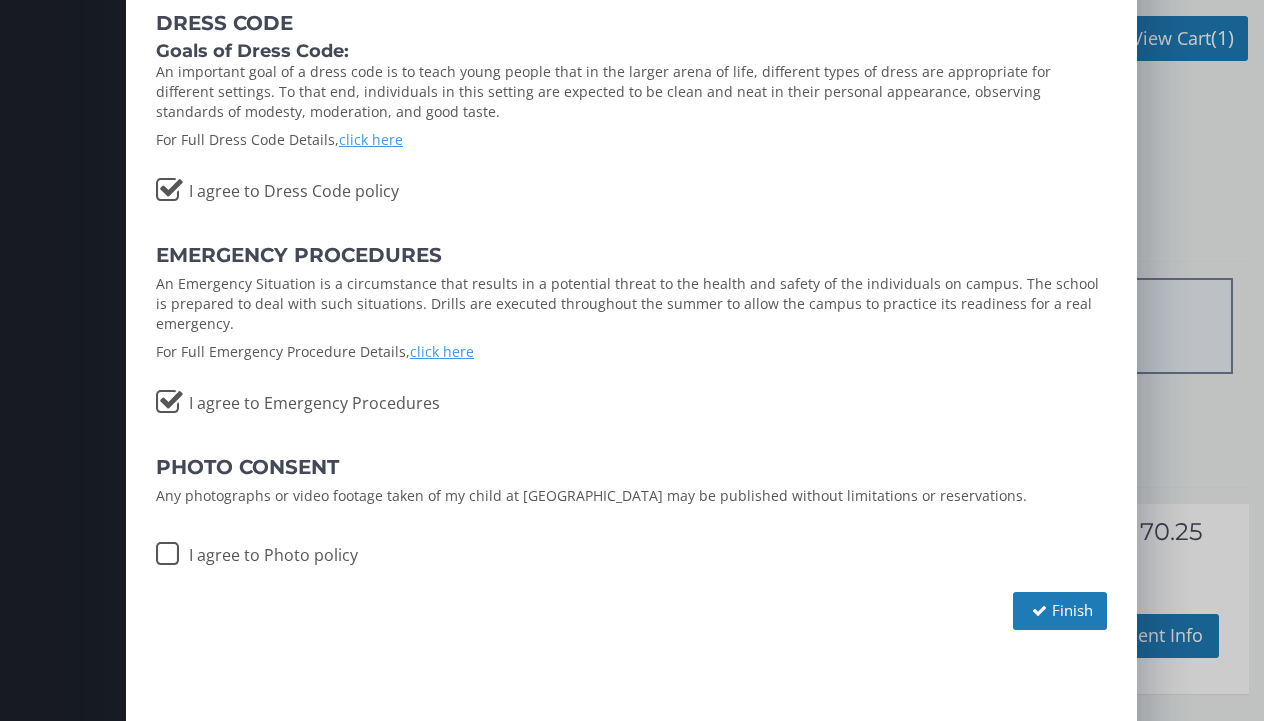scroll, scrollTop: 236, scrollLeft: 0, axis: vertical 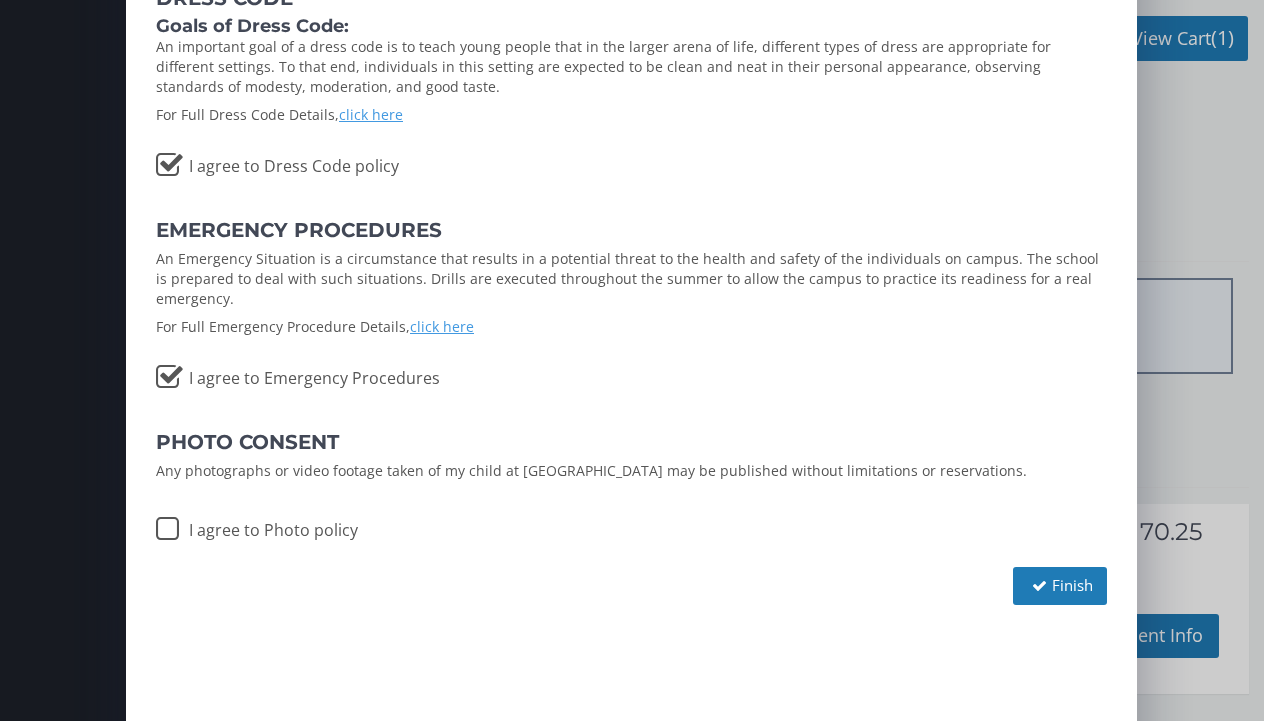 click on "I agree to Photo policy" at bounding box center [257, 525] 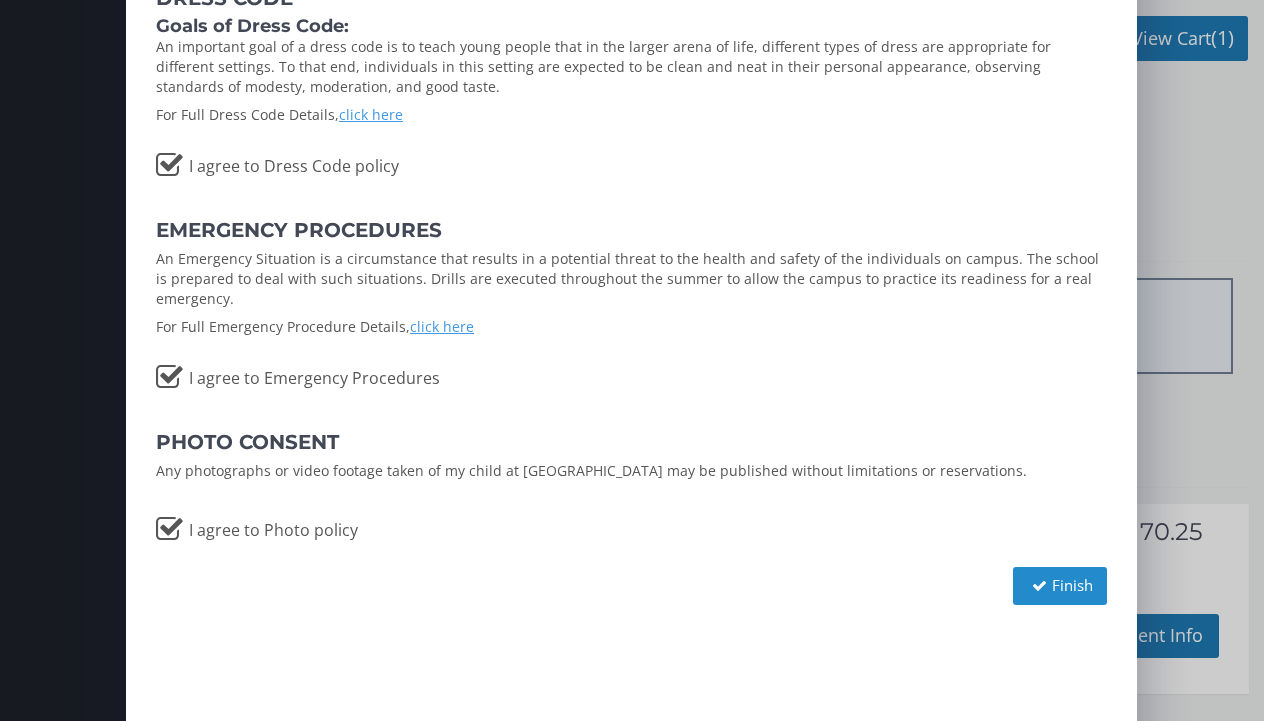 click on "Finish" at bounding box center [1060, 585] 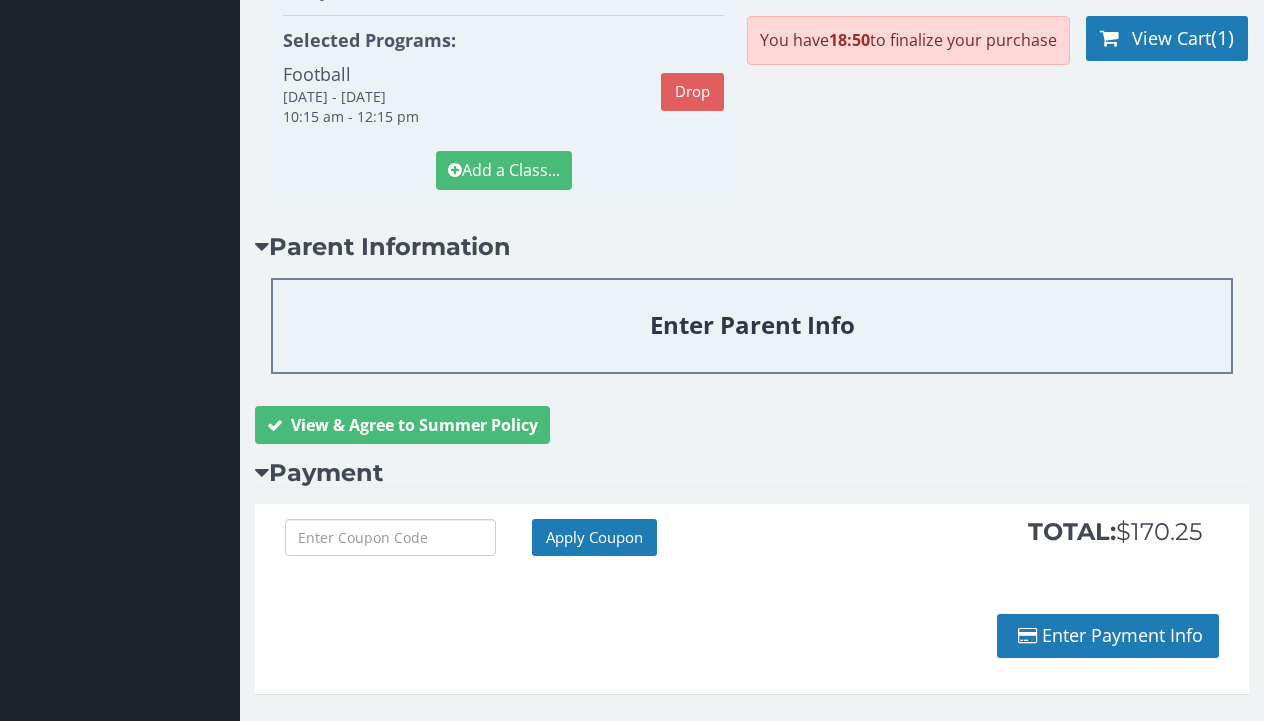 click on "Enter Parent Info" at bounding box center [752, 325] 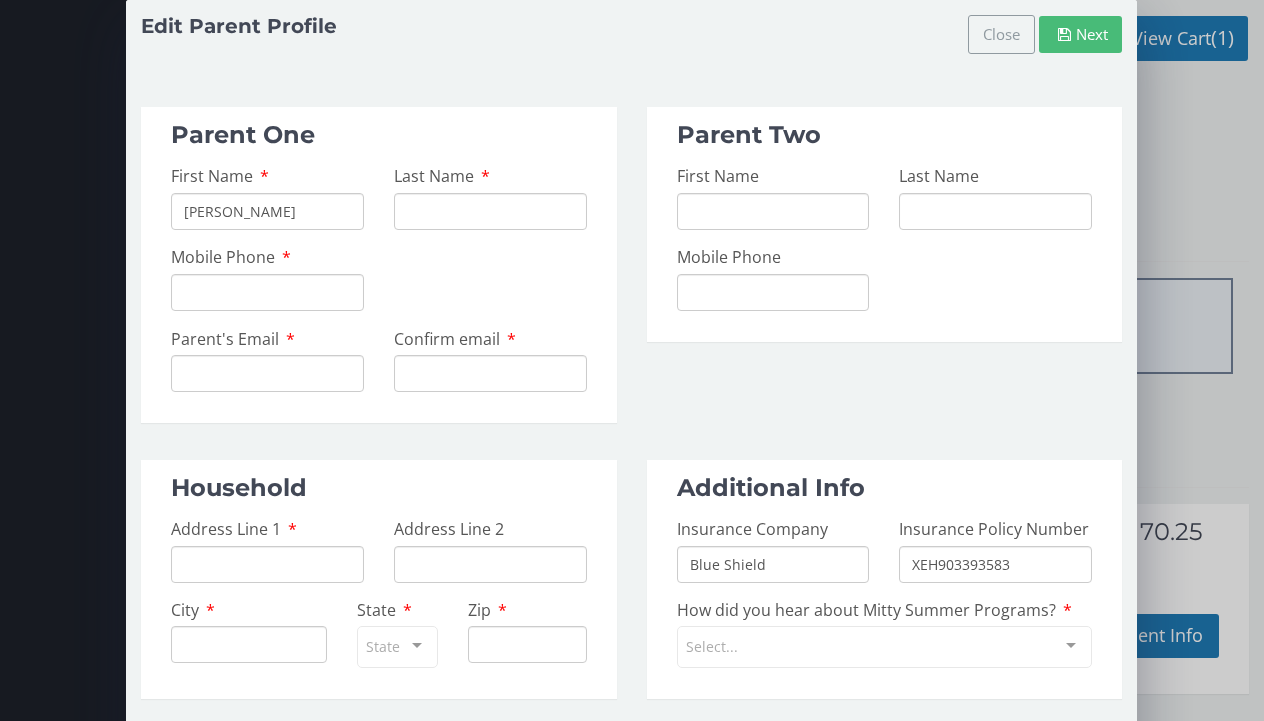 type on "[PERSON_NAME]" 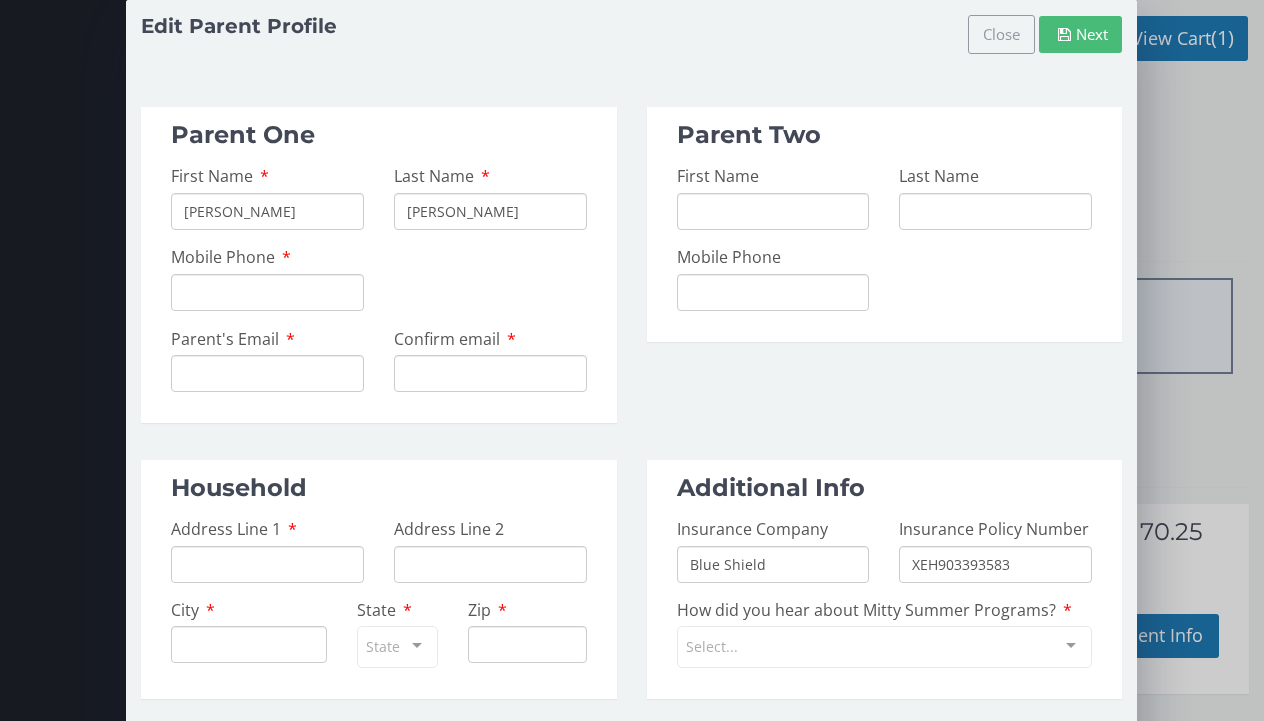 type on "[PERSON_NAME]" 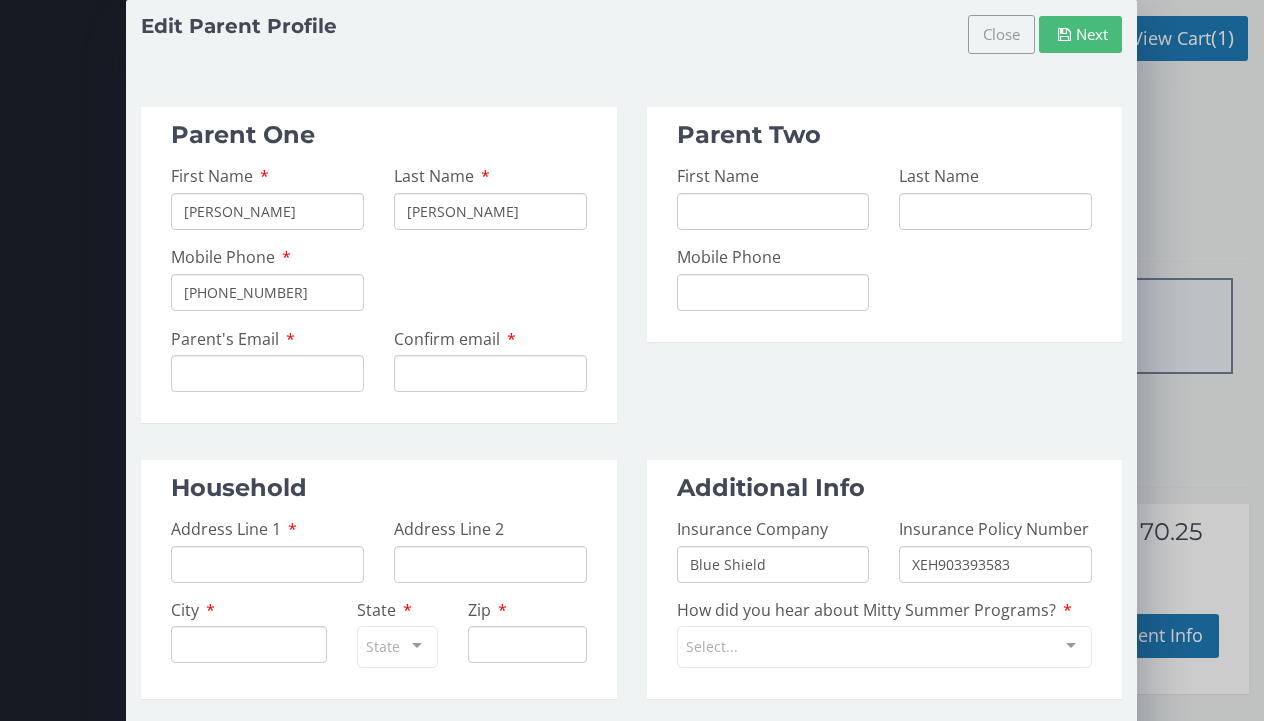 type on "[PHONE_NUMBER]" 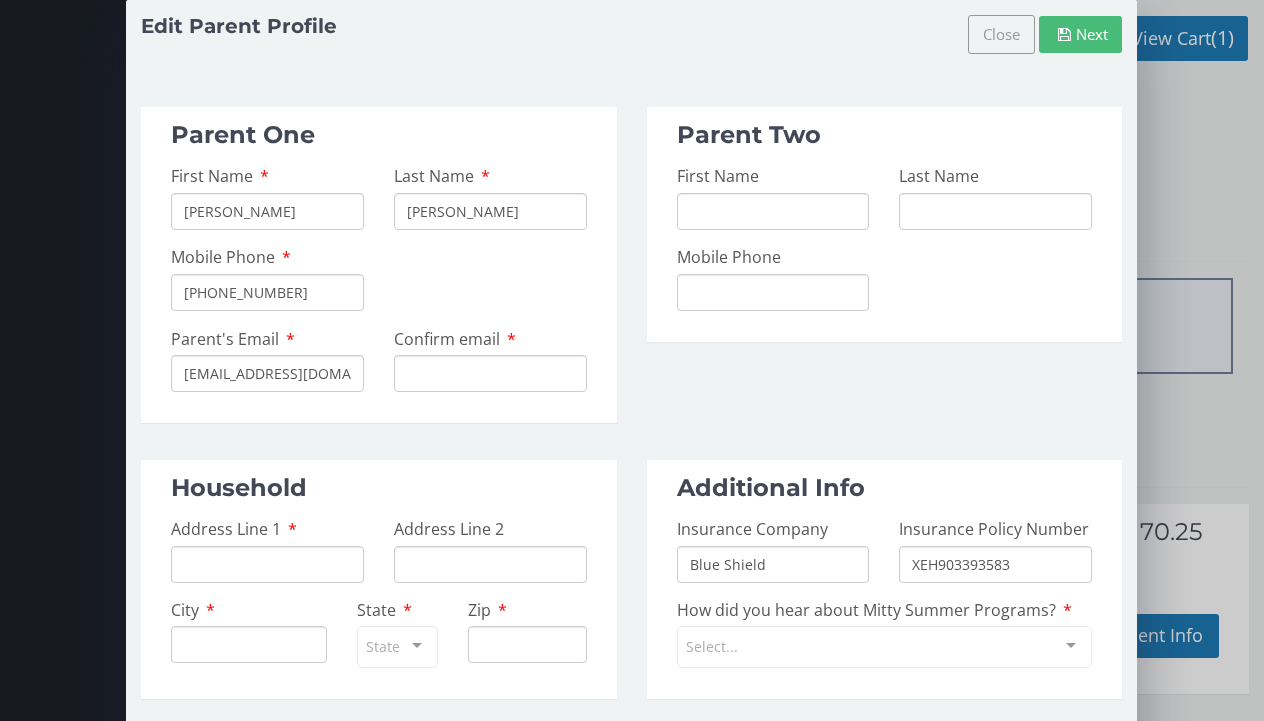 type on "[EMAIL_ADDRESS][DOMAIN_NAME]" 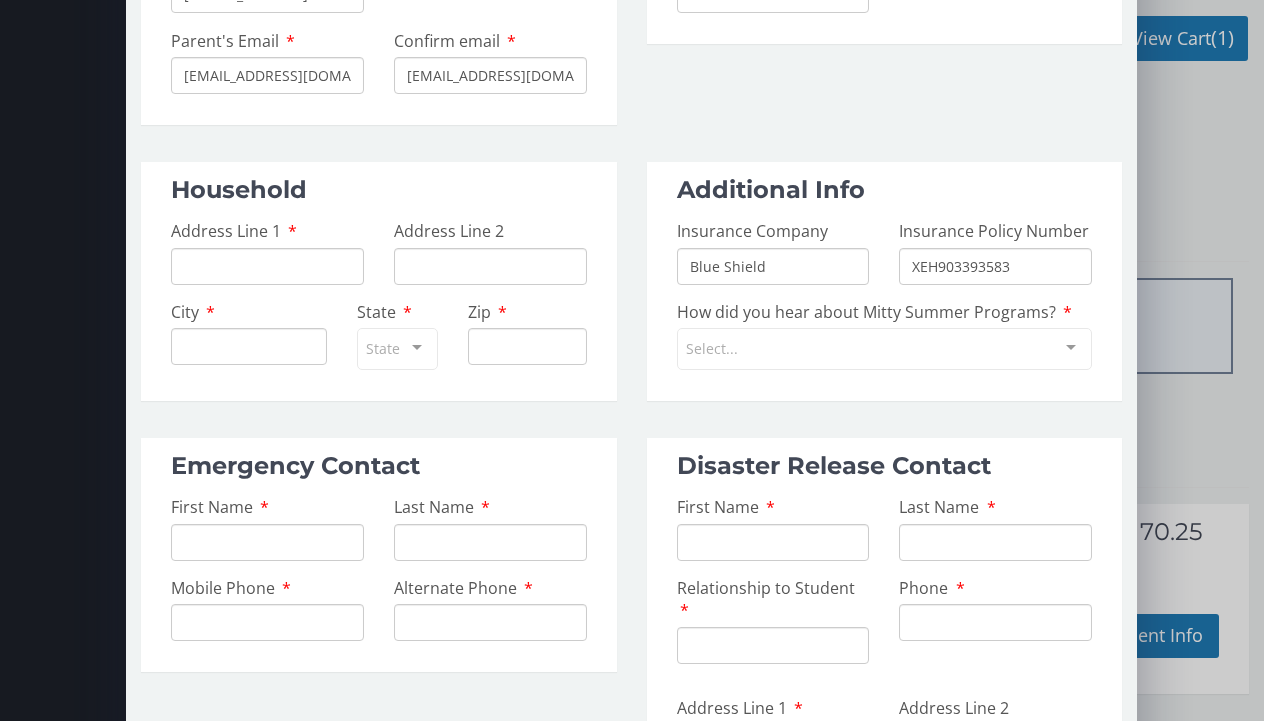 scroll, scrollTop: 299, scrollLeft: 0, axis: vertical 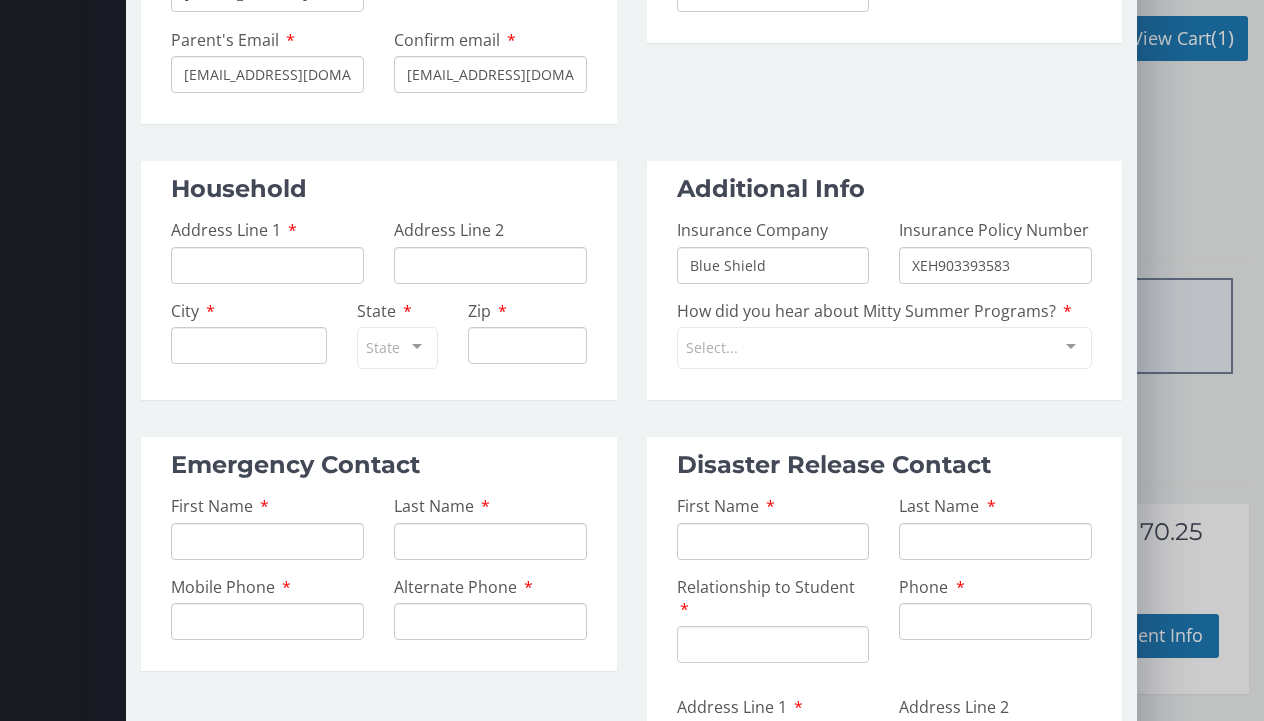 type on "[EMAIL_ADDRESS][DOMAIN_NAME]" 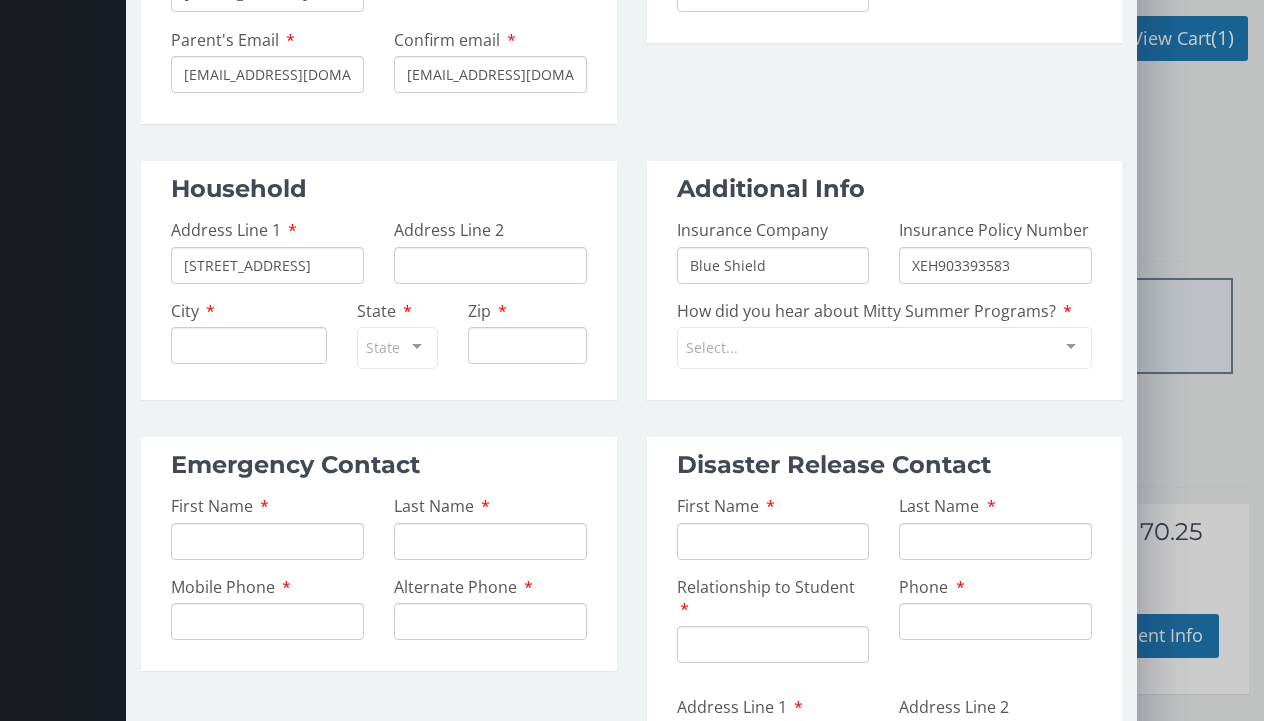 type on "[STREET_ADDRESS]" 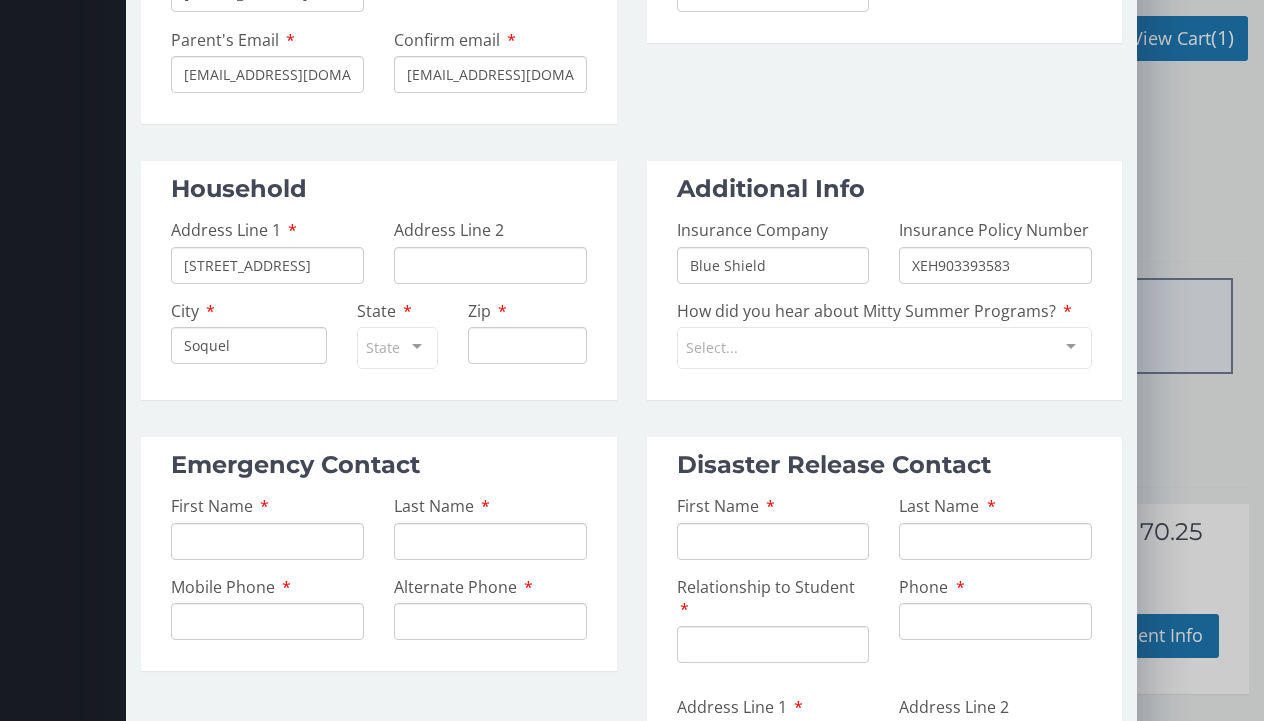type on "Soquel" 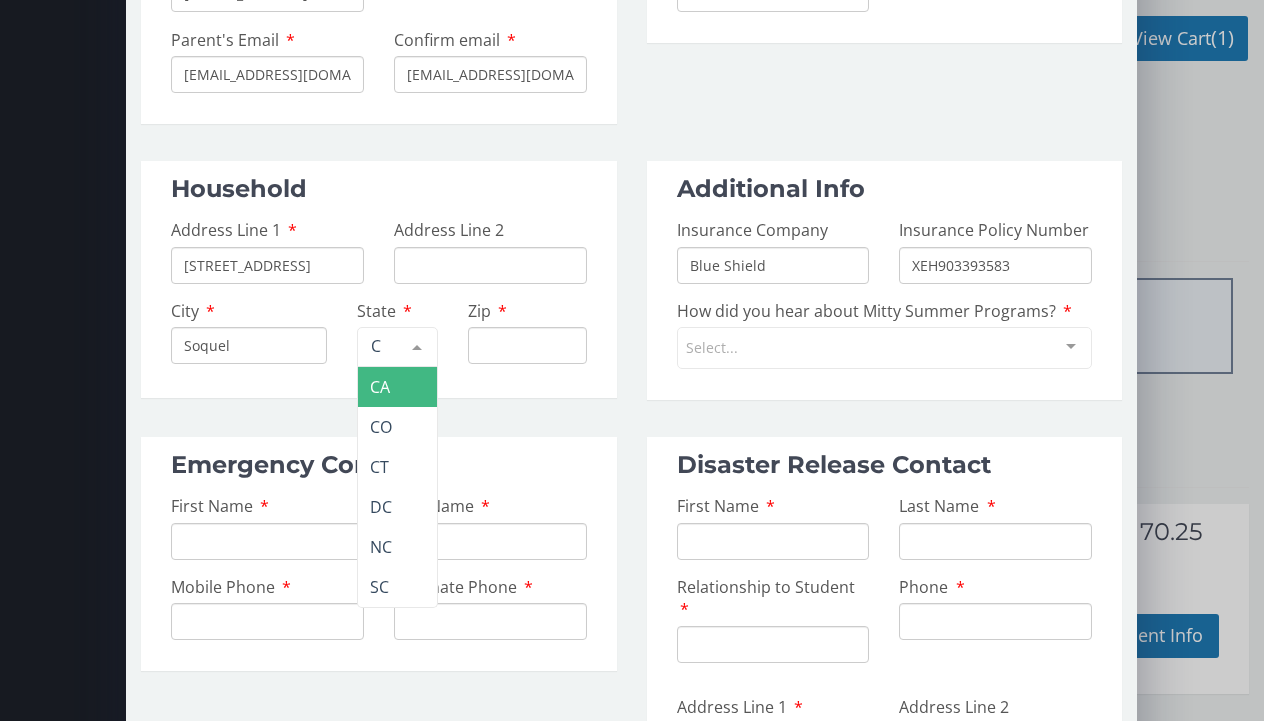 type on "CA" 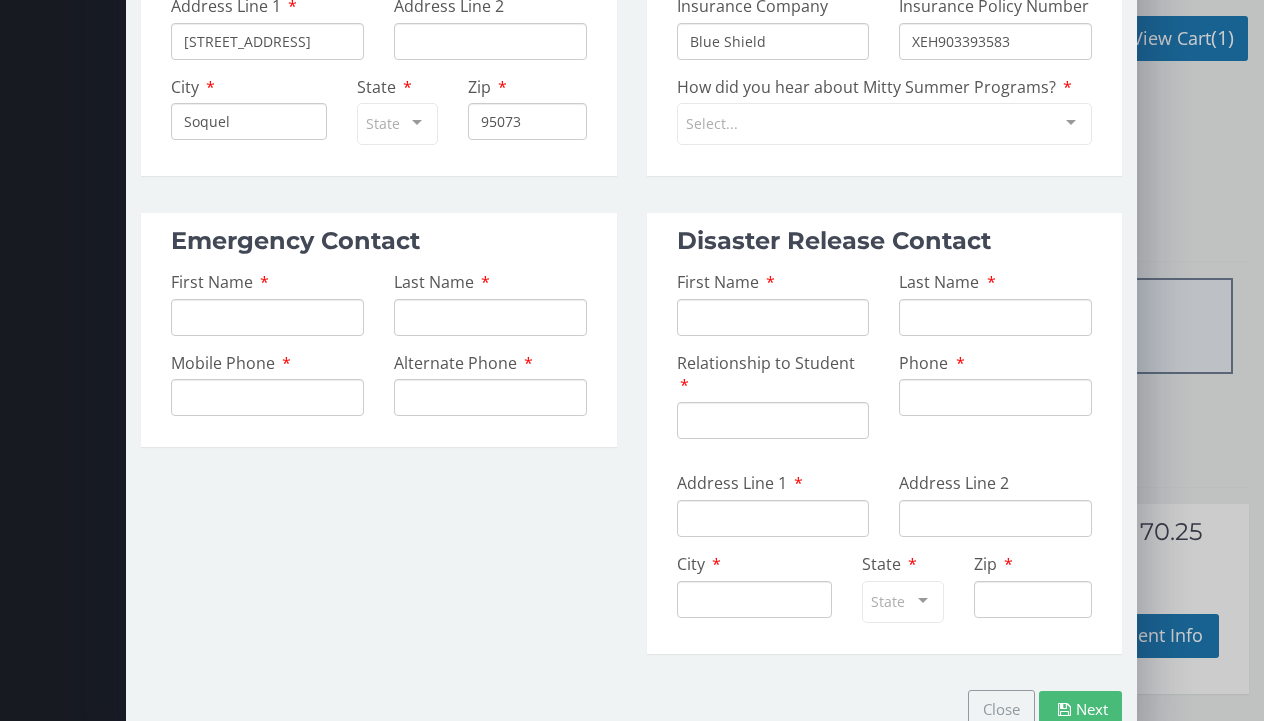 scroll, scrollTop: 522, scrollLeft: 0, axis: vertical 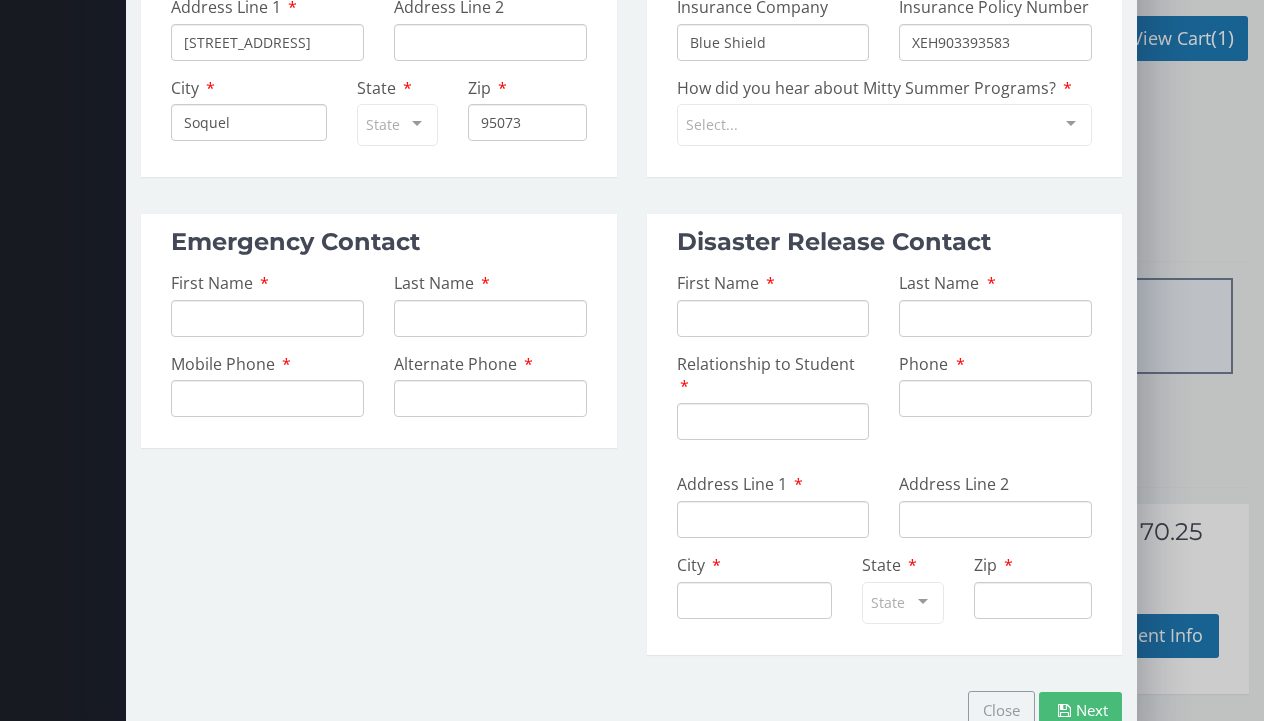 type on "95073" 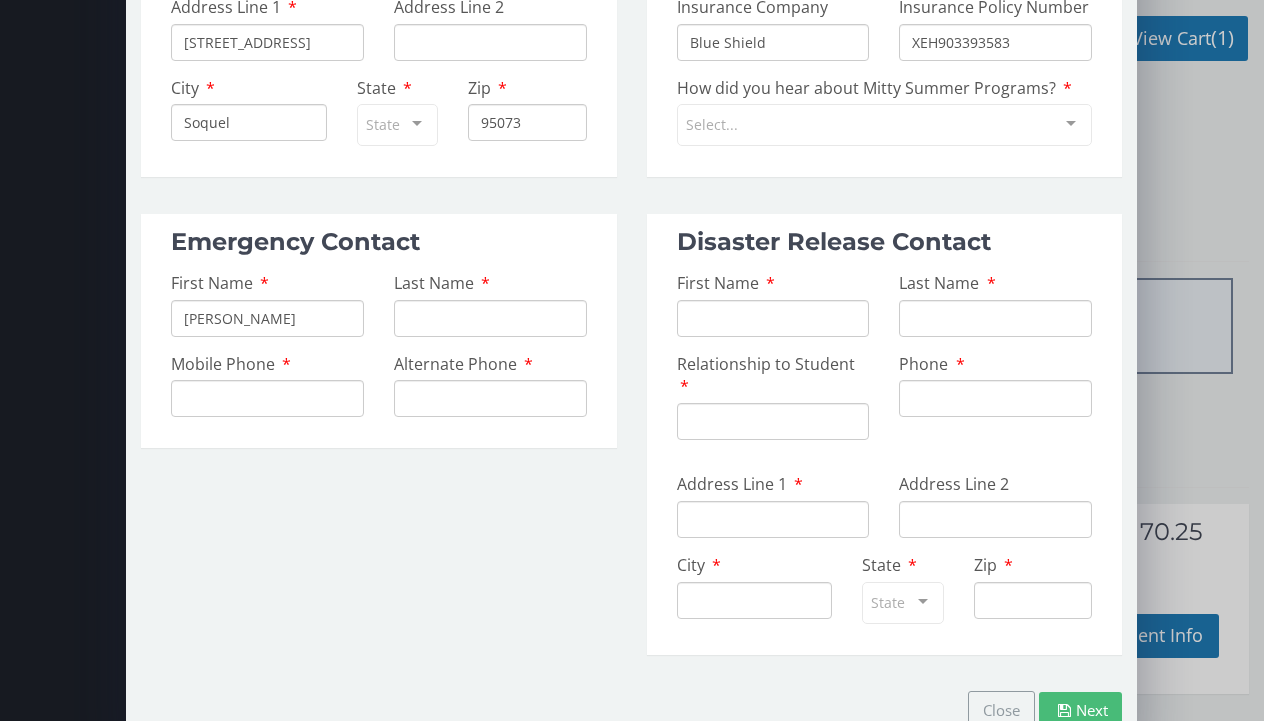 type on "[PERSON_NAME]" 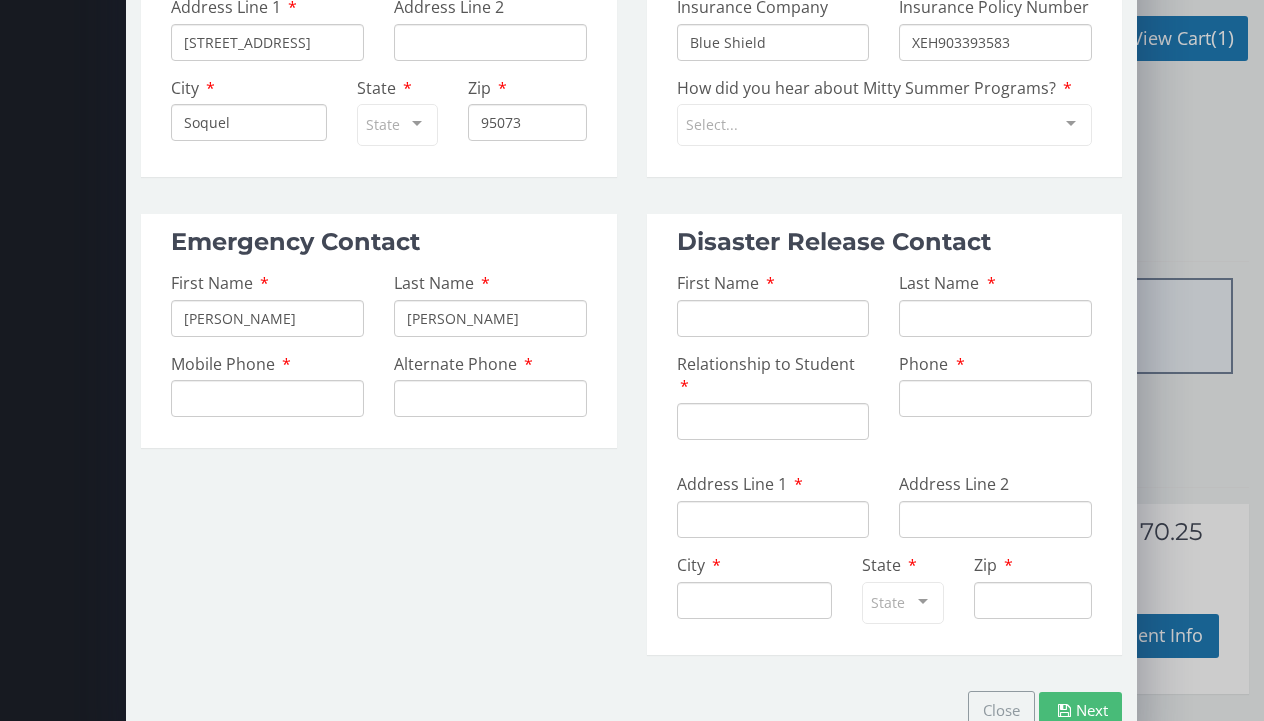 type on "[PERSON_NAME]" 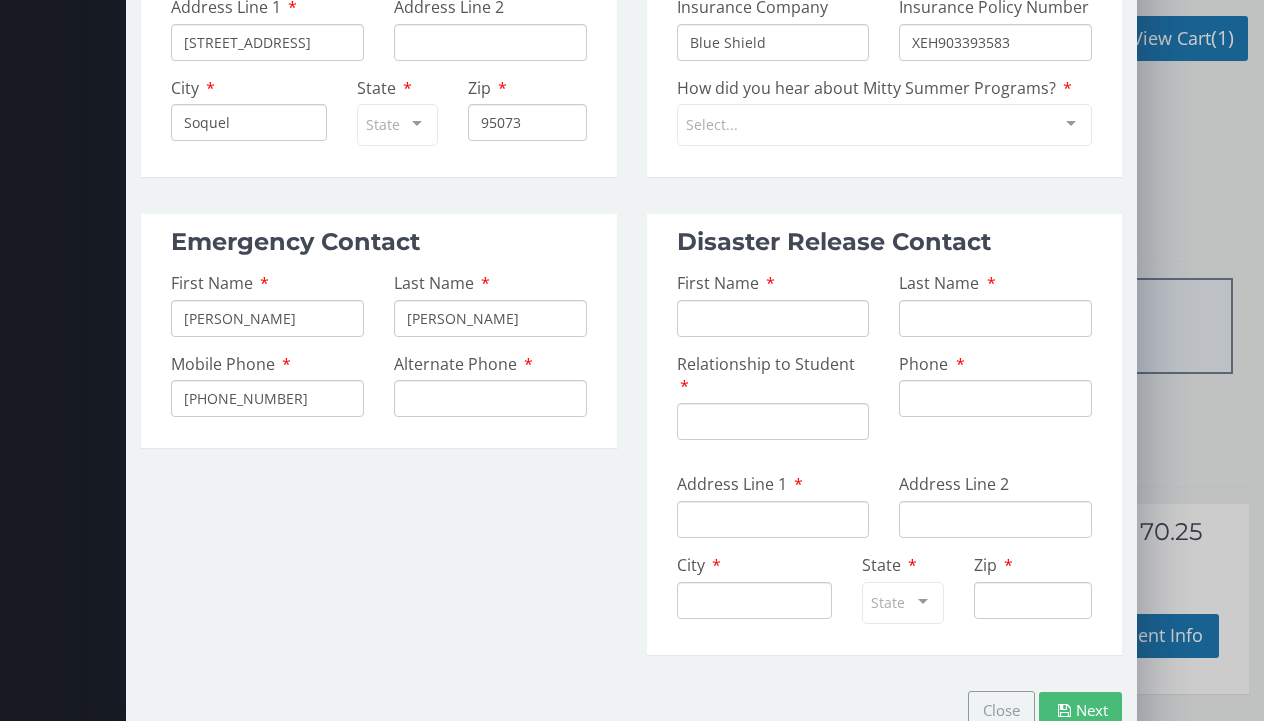type on "[PHONE_NUMBER]" 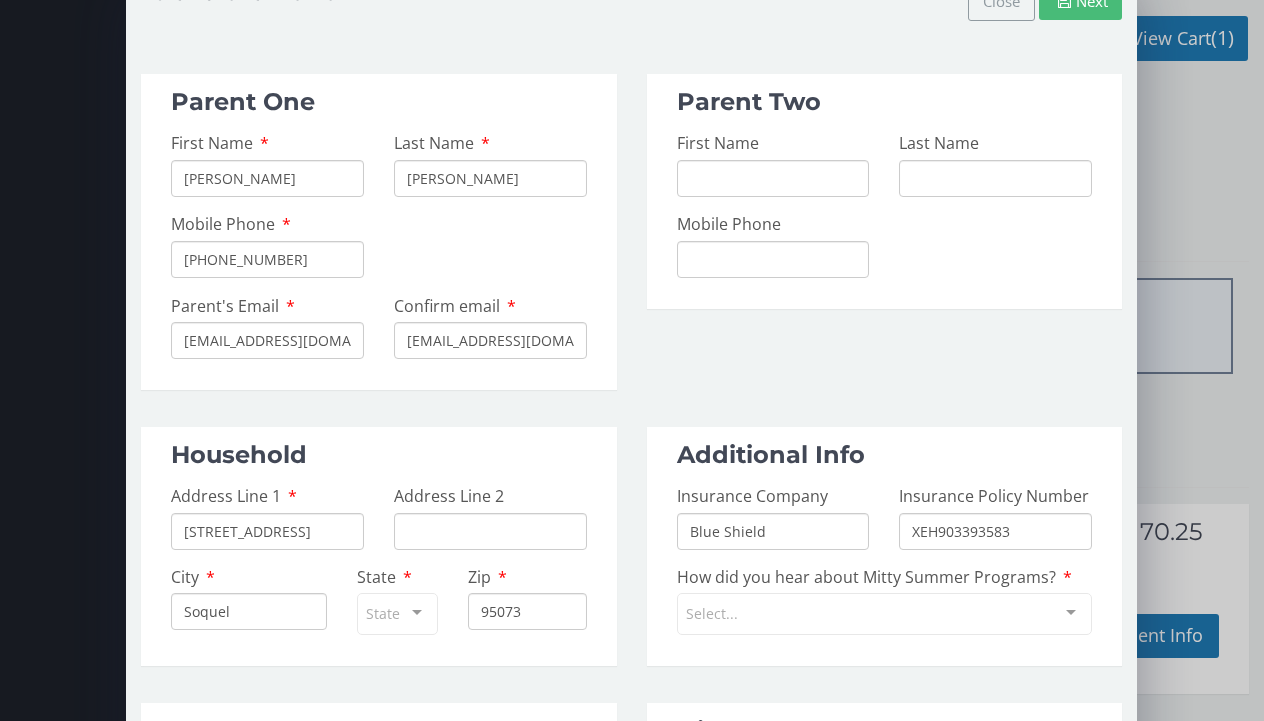scroll, scrollTop: 0, scrollLeft: 0, axis: both 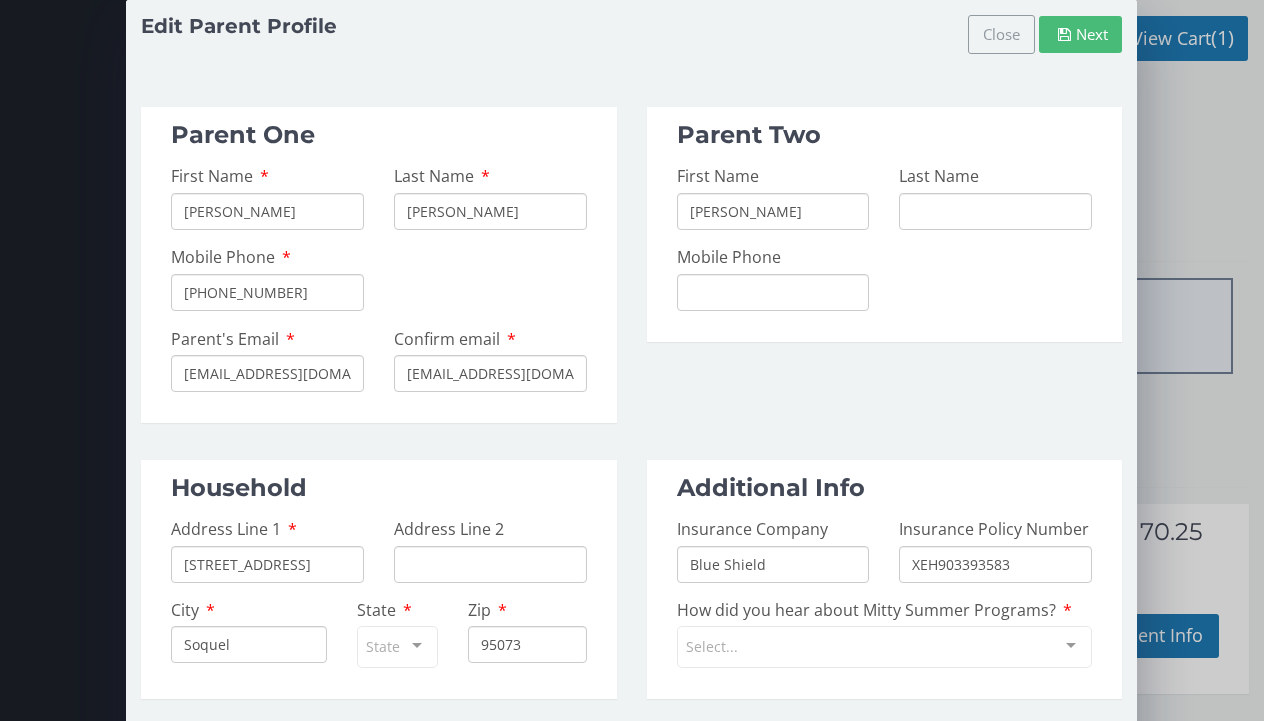 type on "[PERSON_NAME]" 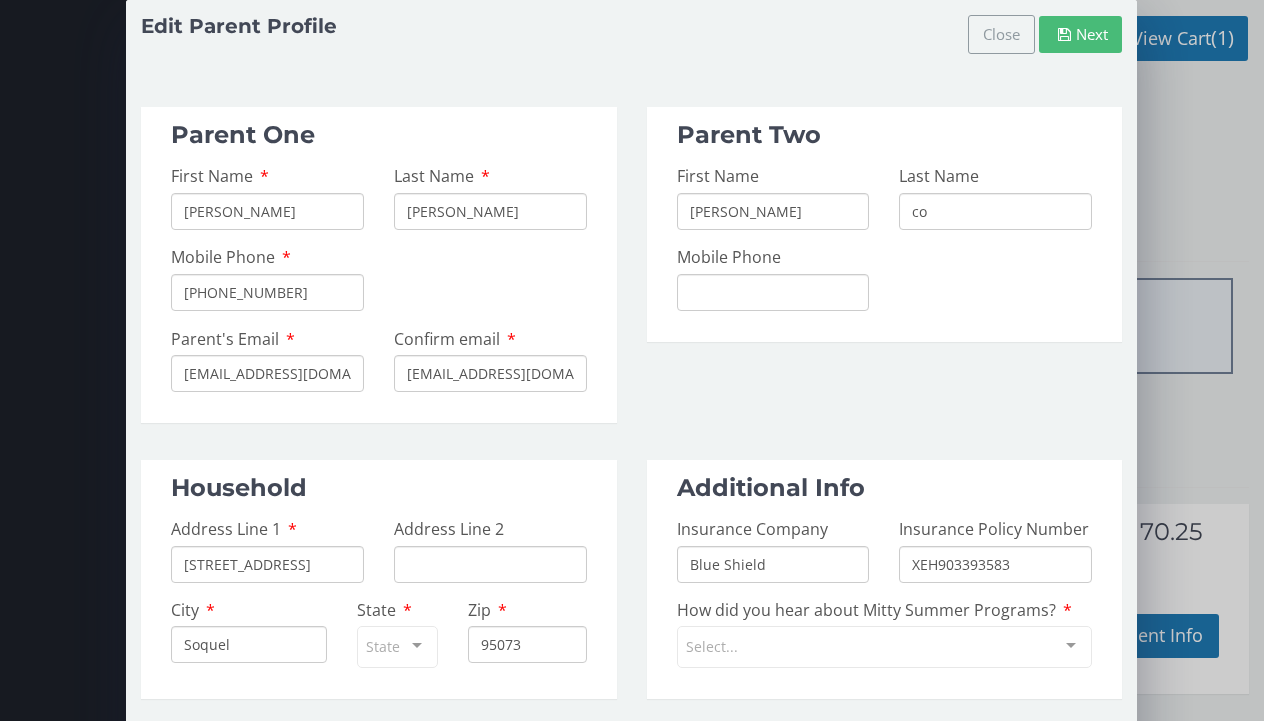 type on "c" 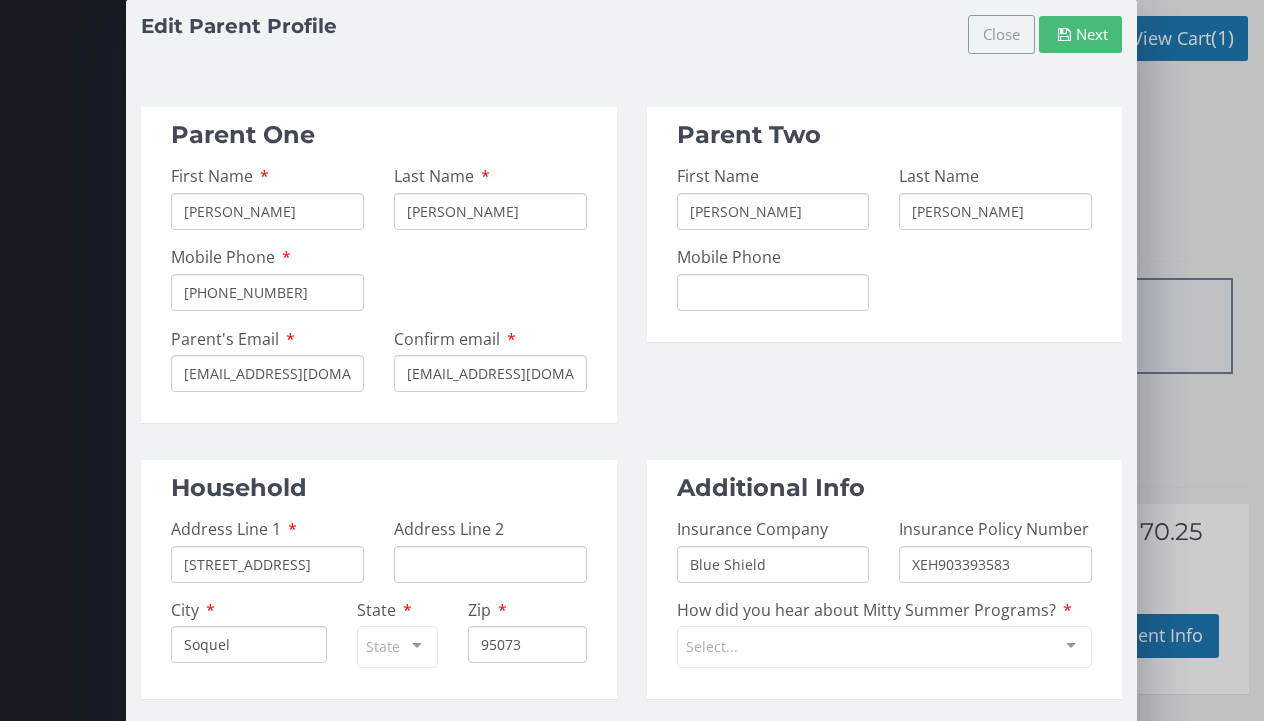 type on "[PERSON_NAME]" 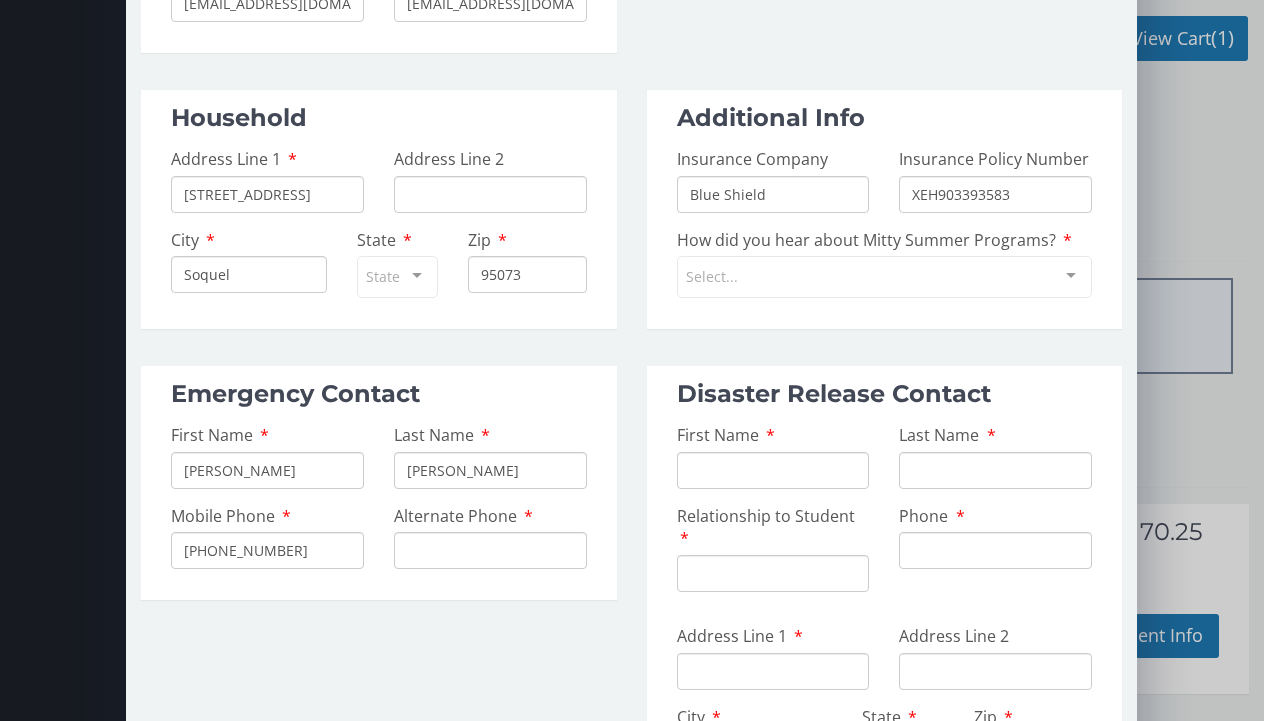 scroll, scrollTop: 371, scrollLeft: 0, axis: vertical 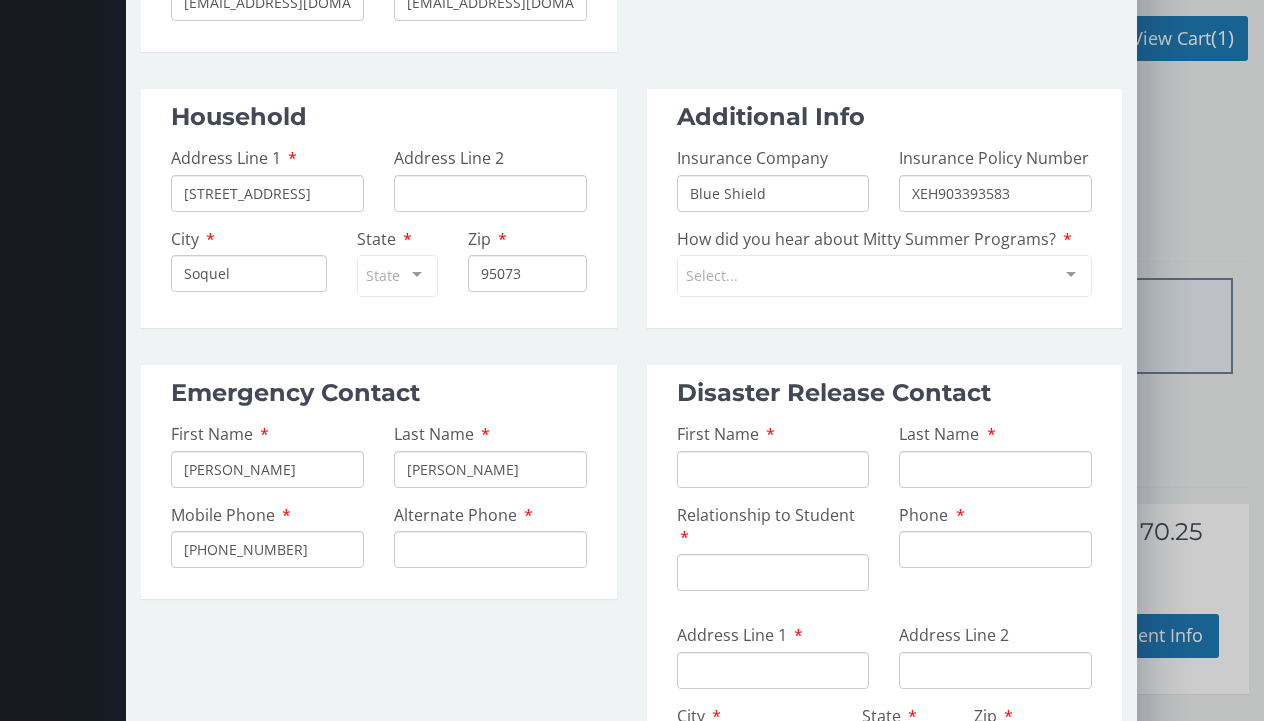 type on "[PHONE_NUMBER]" 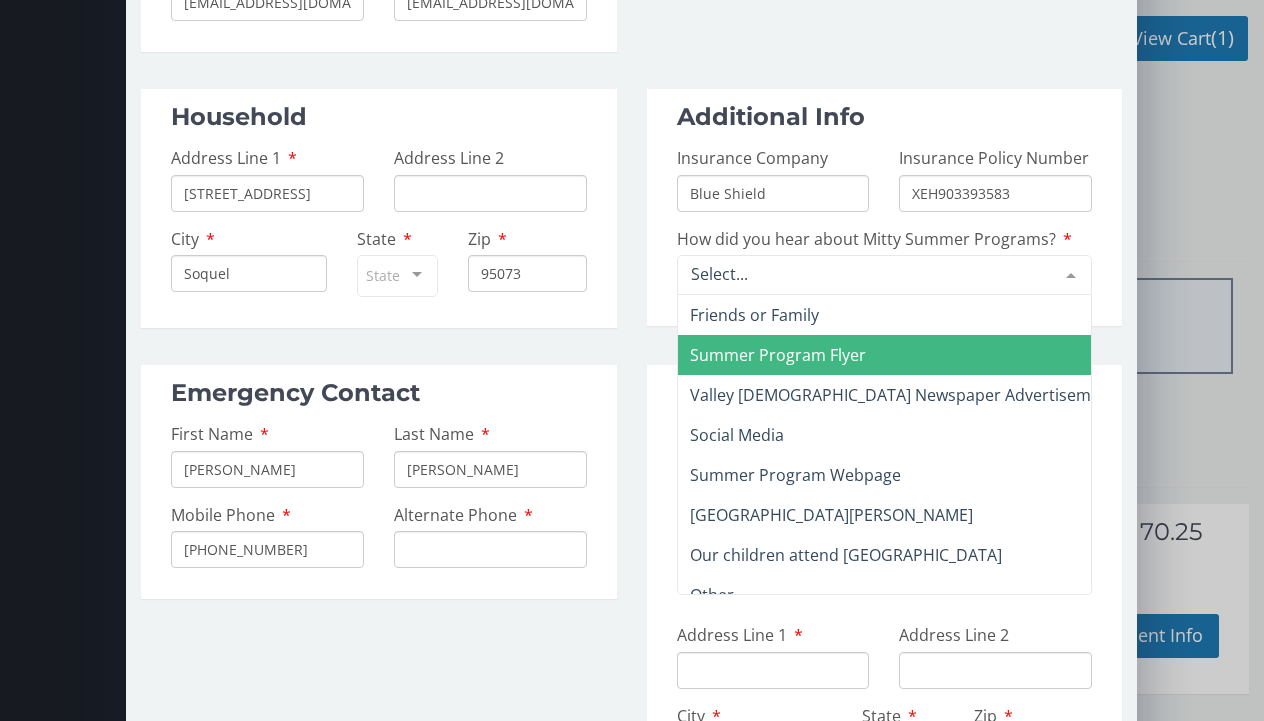 click on "Summer Program Flyer" at bounding box center (903, 355) 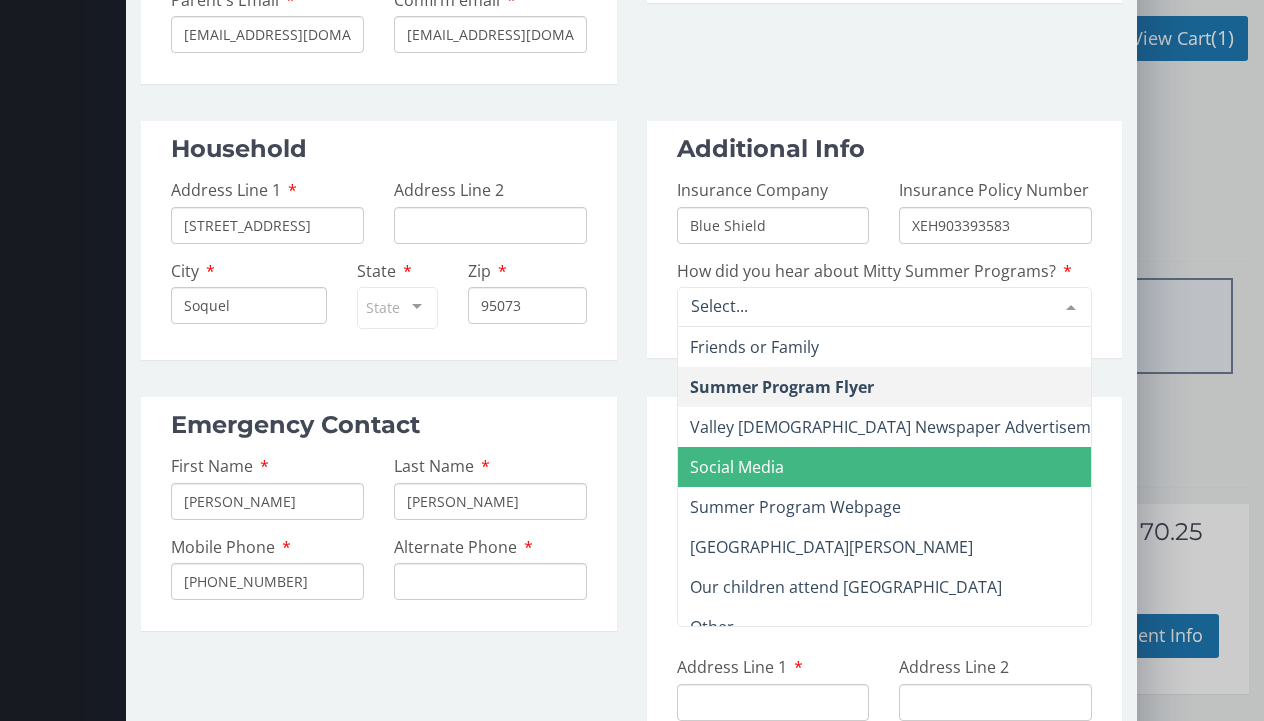 scroll, scrollTop: 324, scrollLeft: 0, axis: vertical 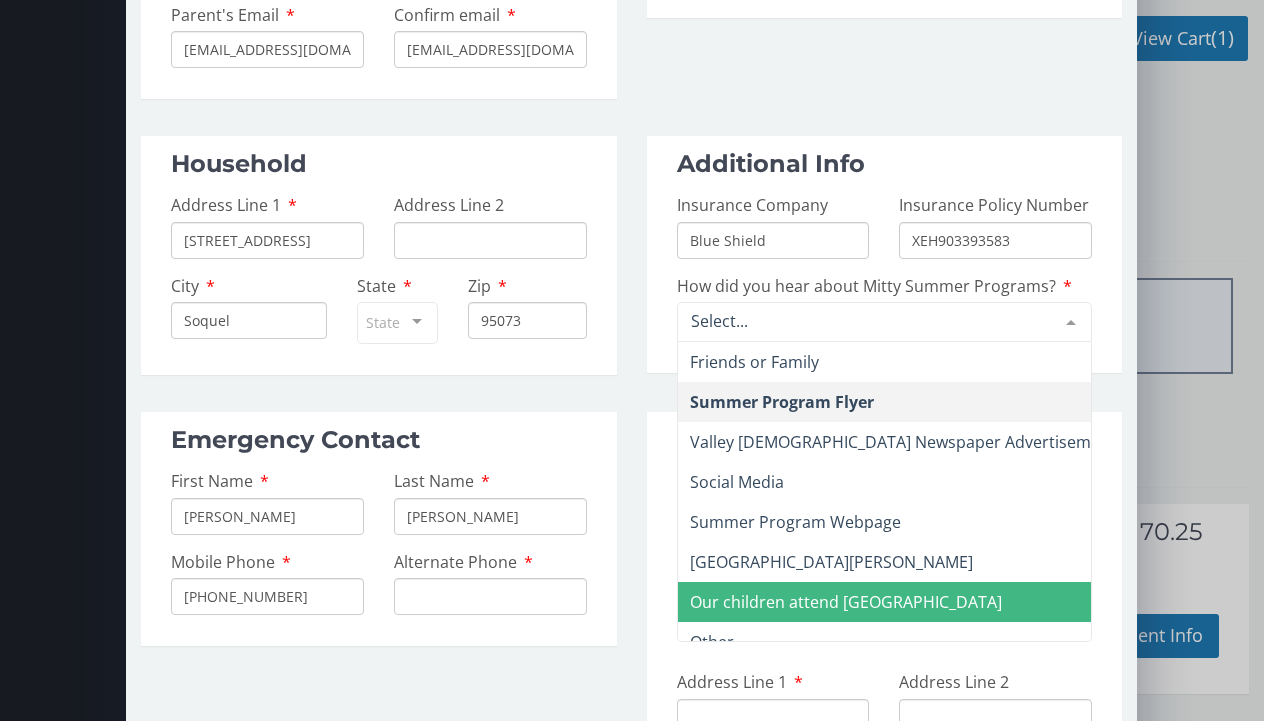 click on "Our children attend [GEOGRAPHIC_DATA]" at bounding box center (846, 602) 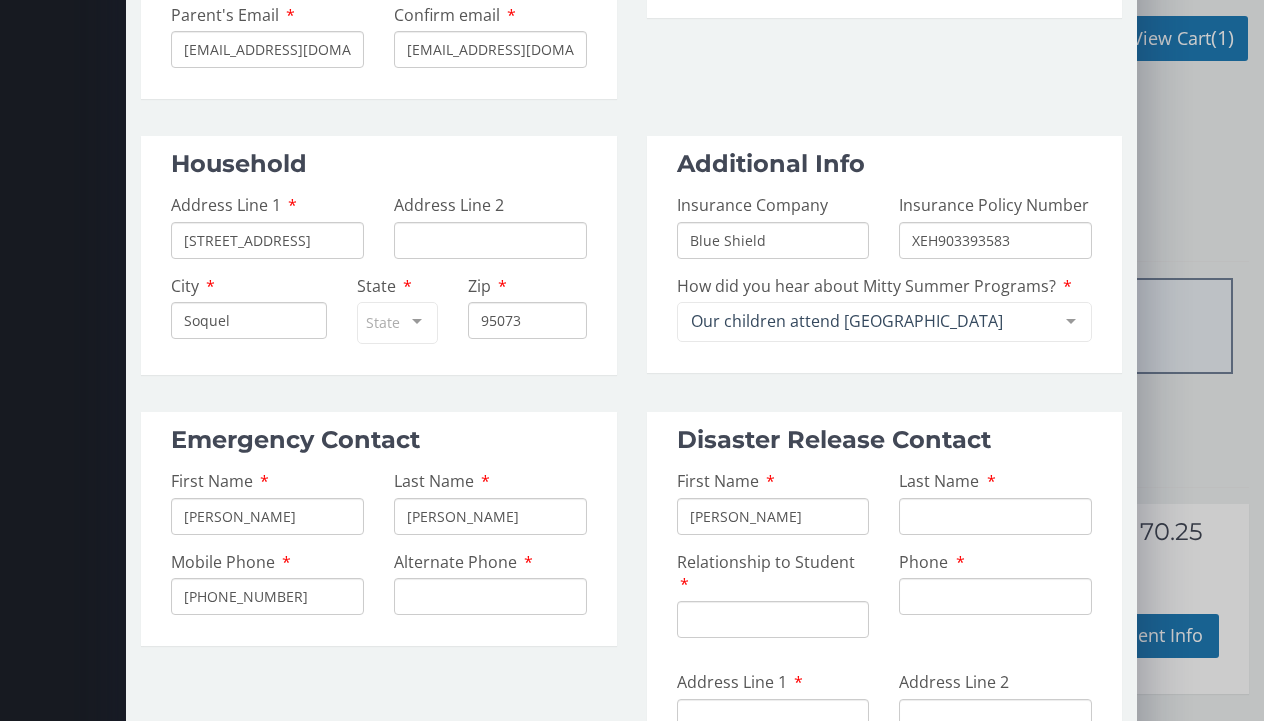type on "[PERSON_NAME]" 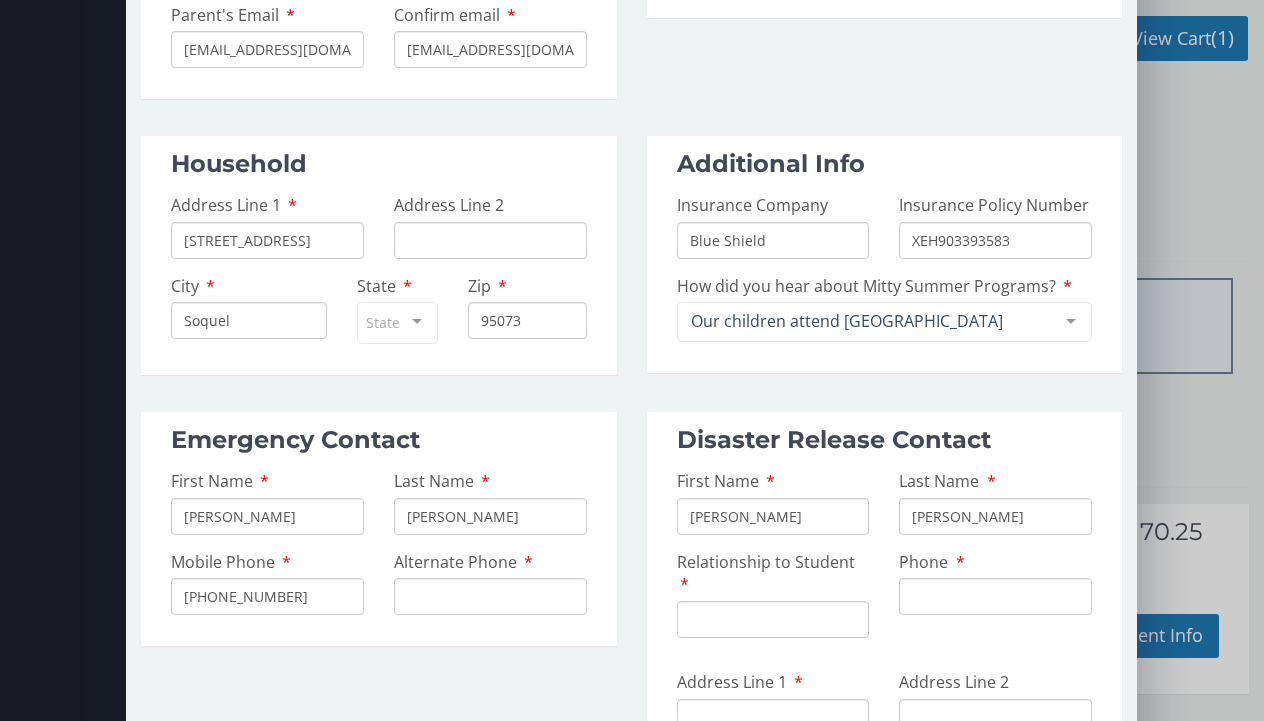 type on "[PERSON_NAME]" 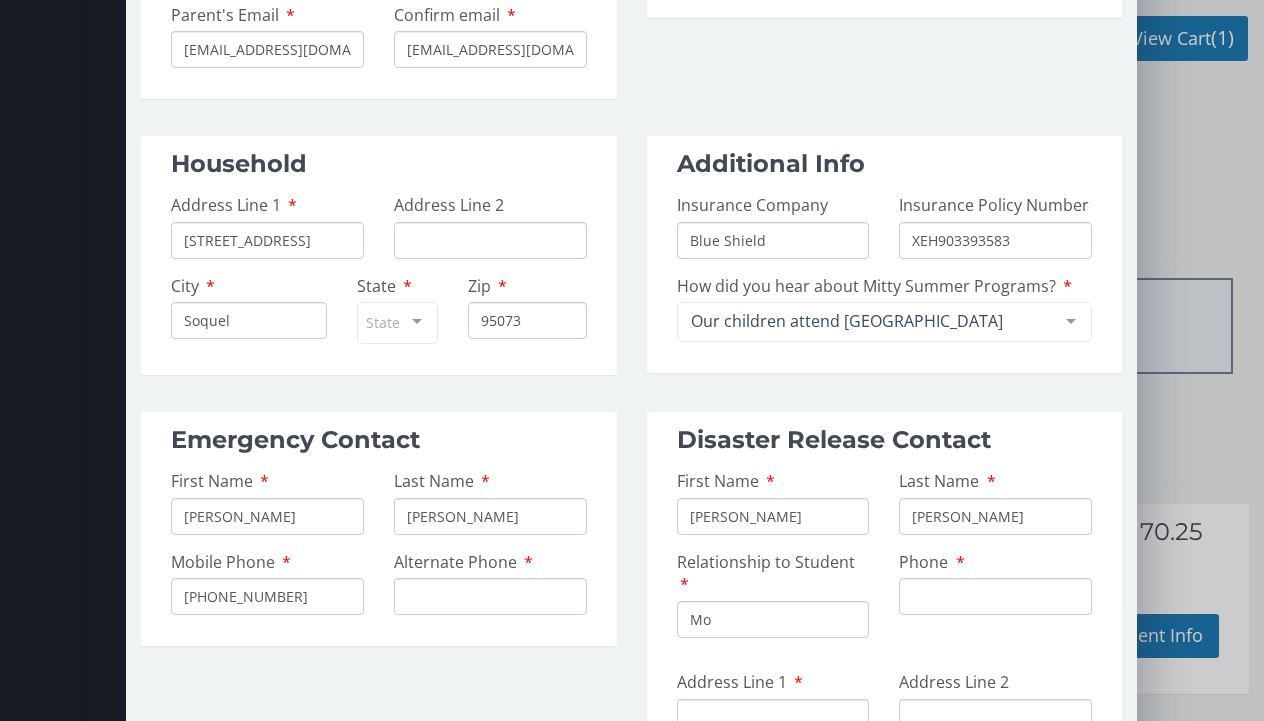 type on "M" 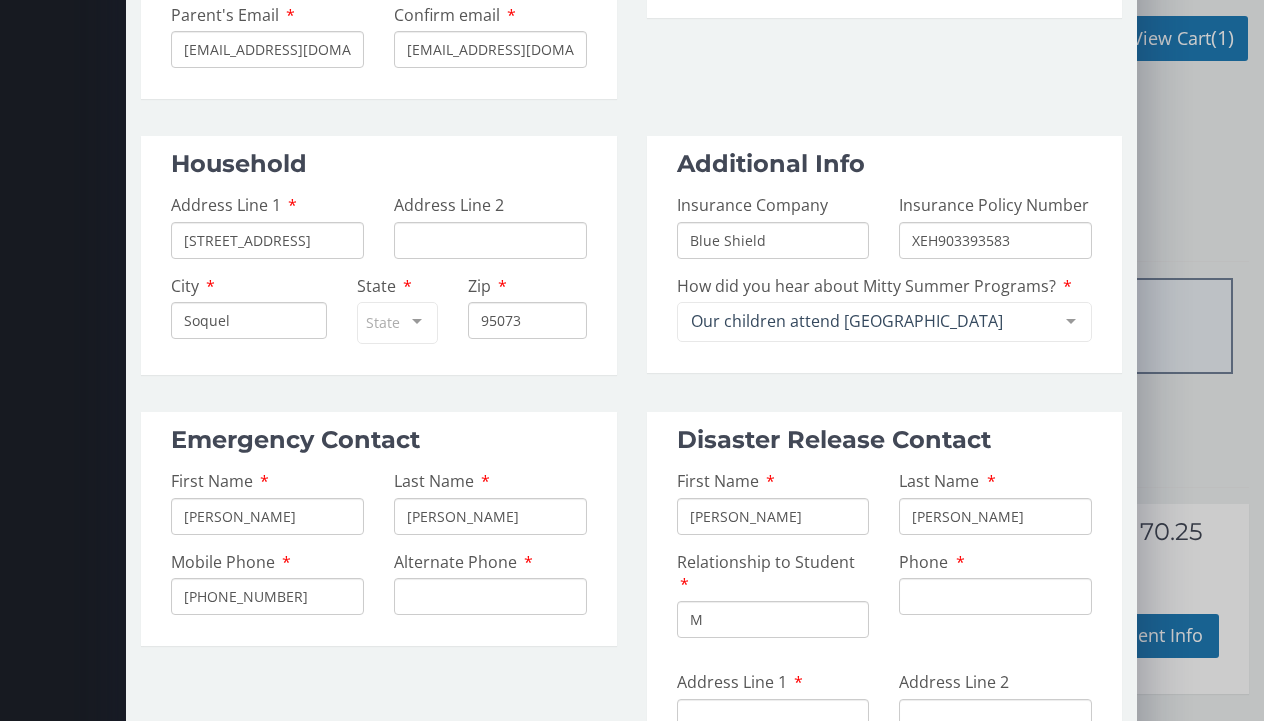 type 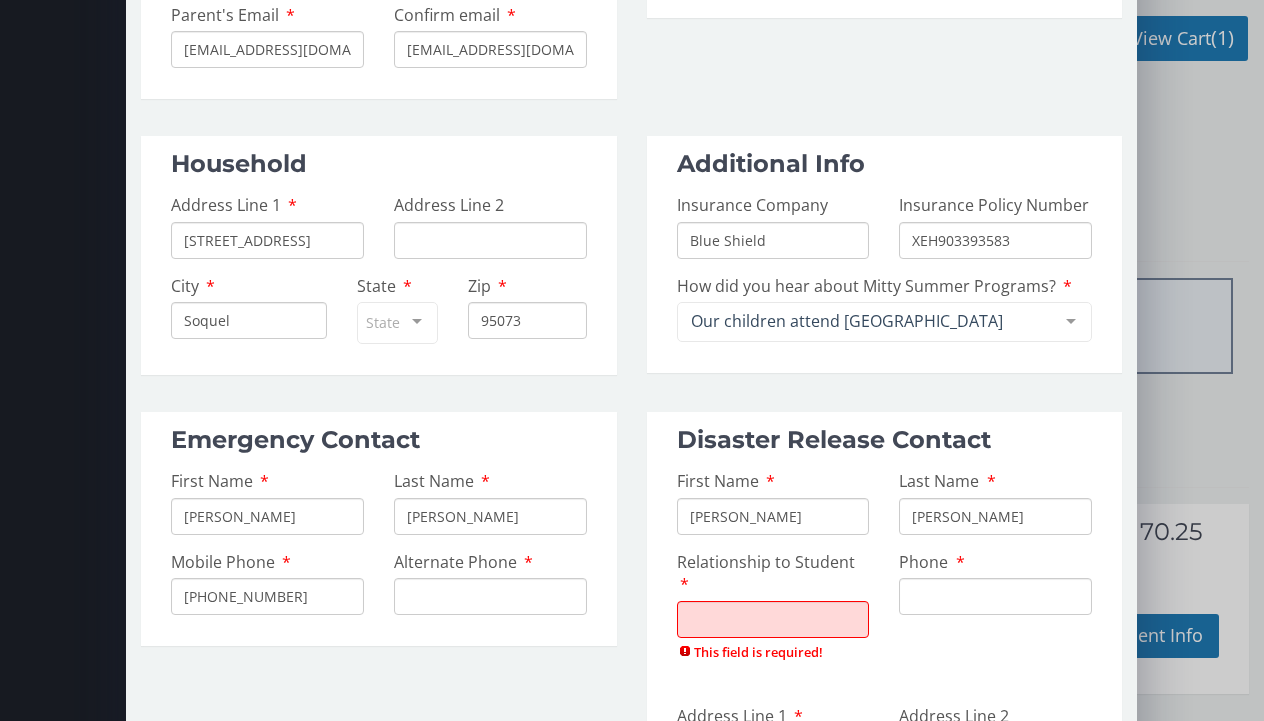 click on "First Name     [PERSON_NAME]" at bounding box center [773, 502] 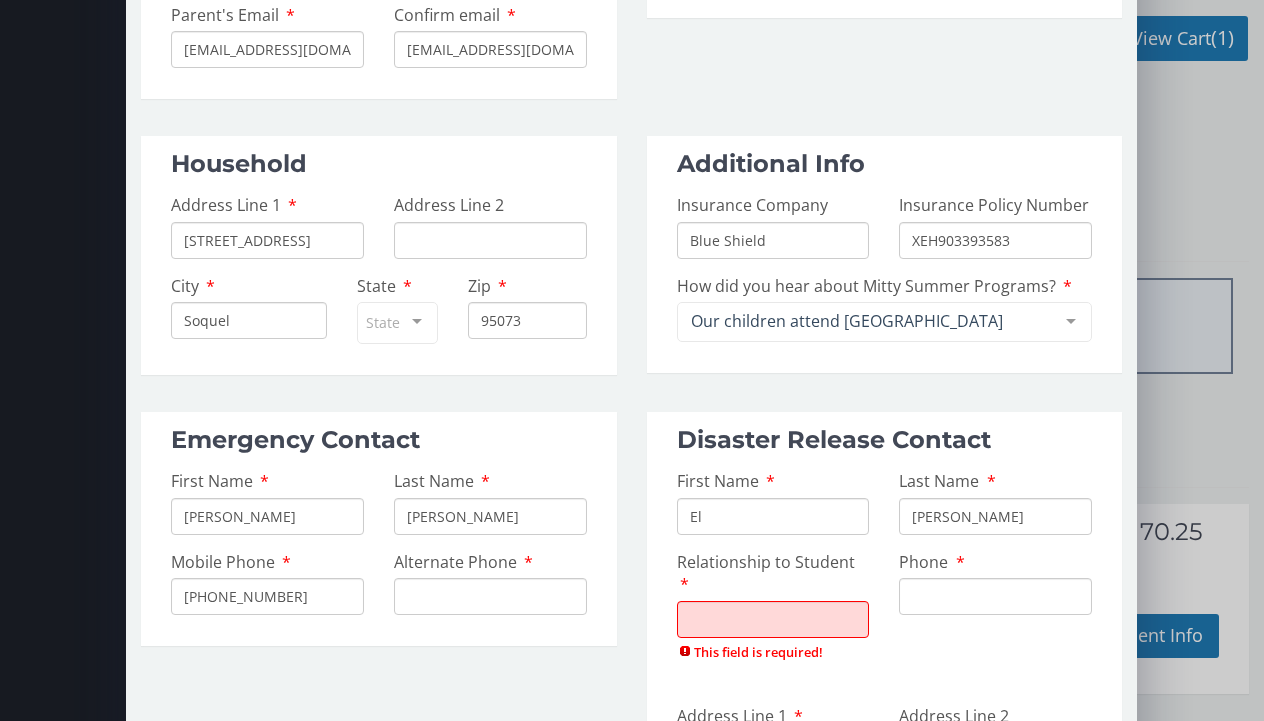 type on "E" 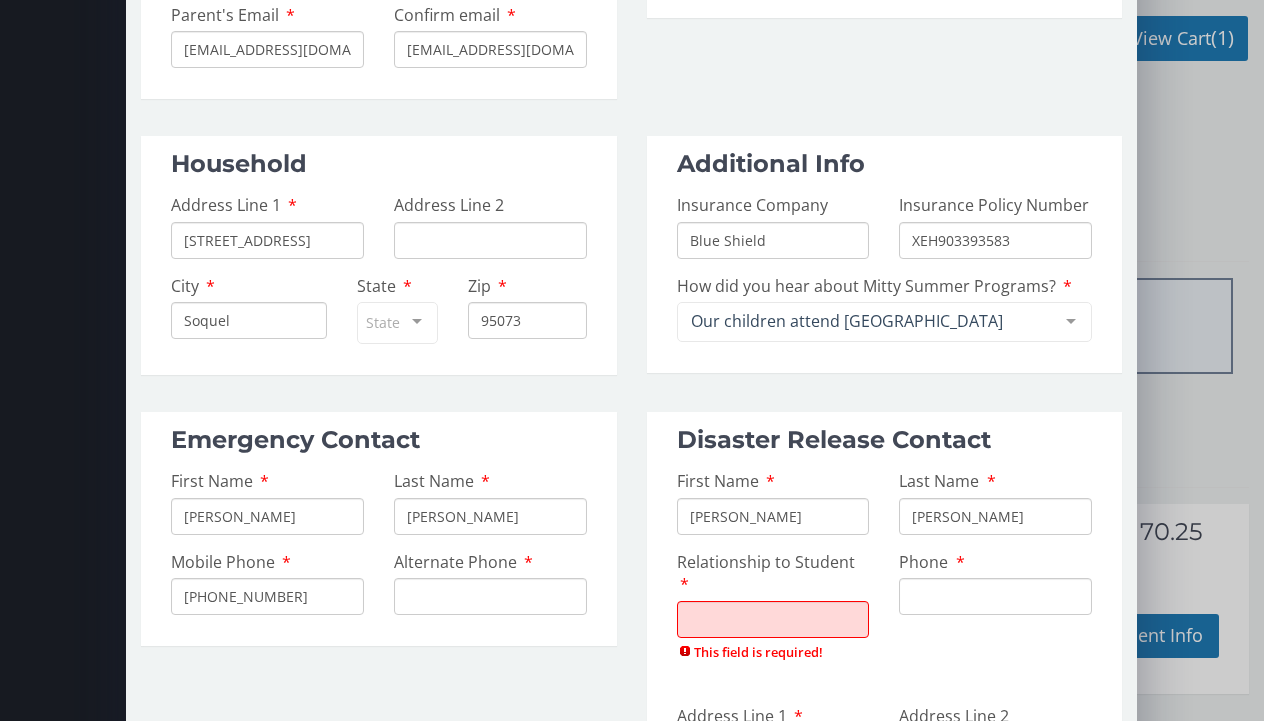 type on "[PERSON_NAME]" 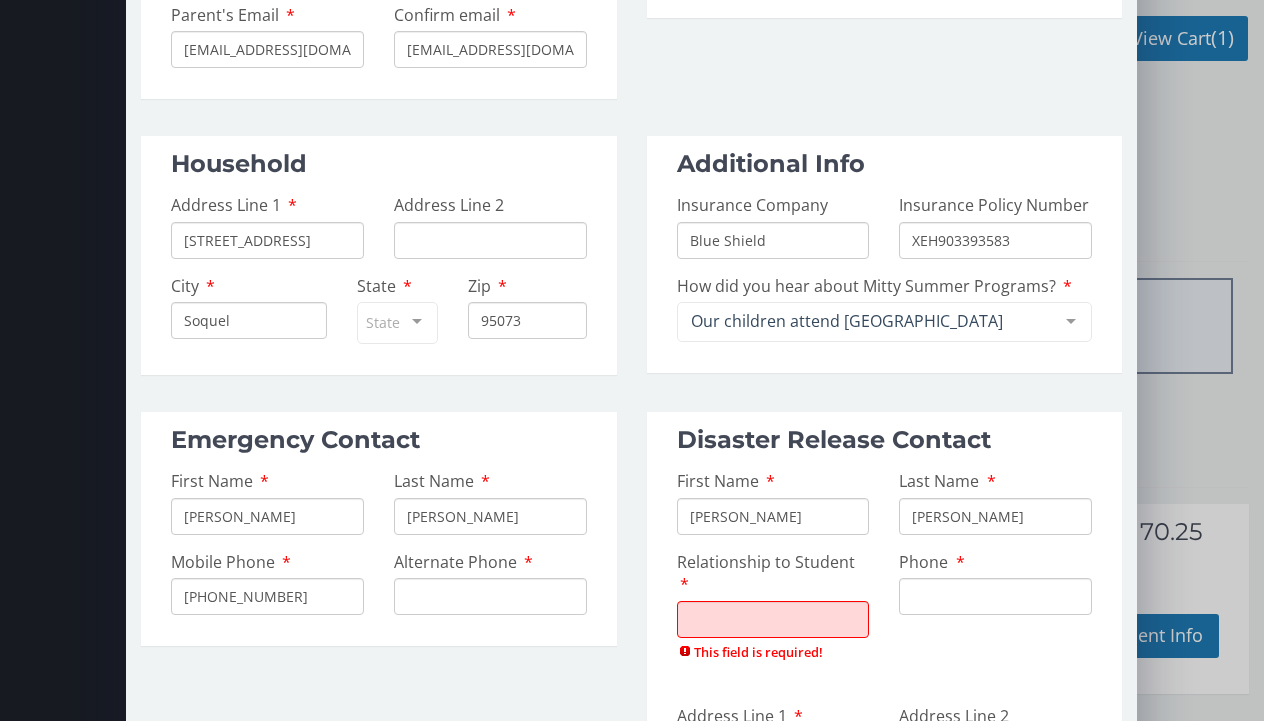type on "[PERSON_NAME]" 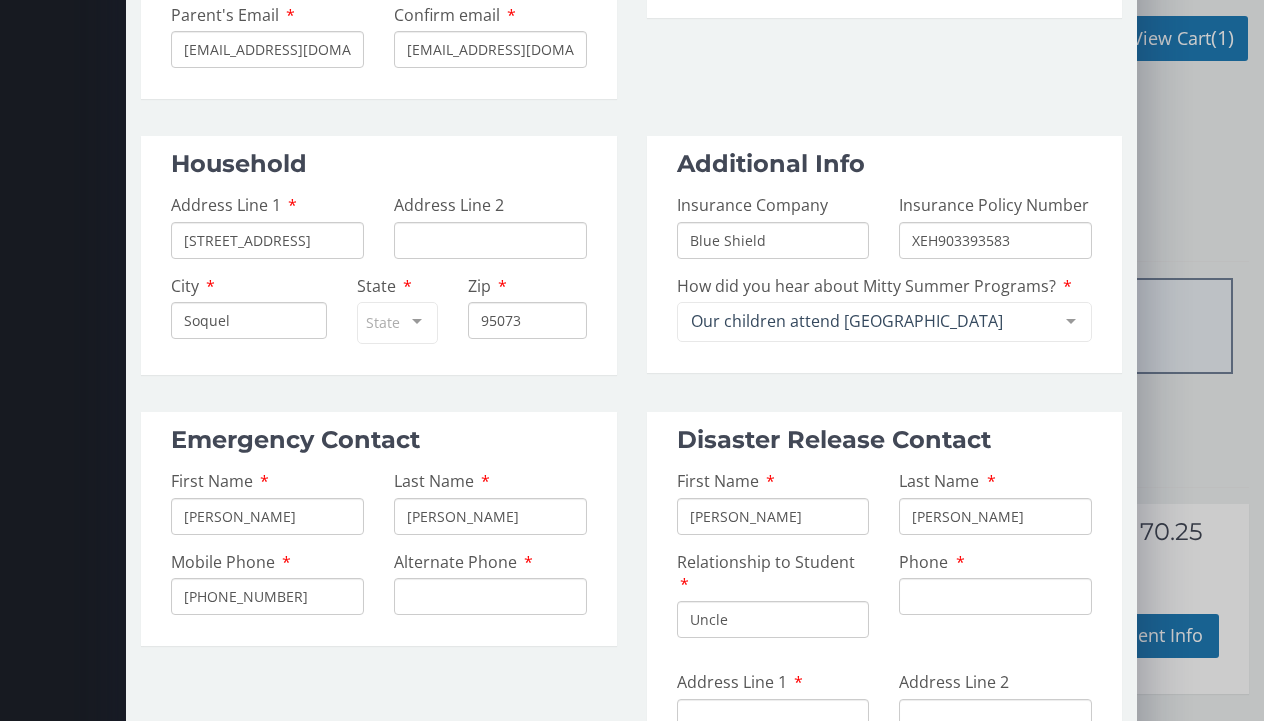 type on "Uncle" 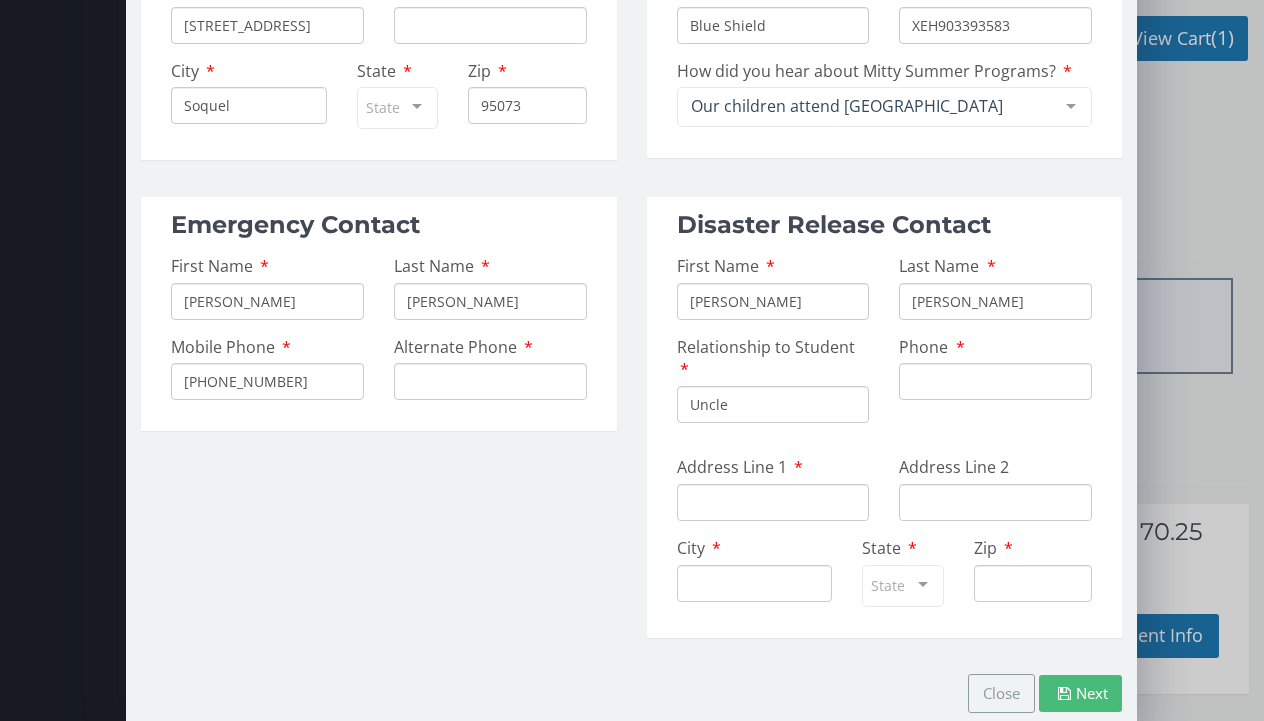 scroll, scrollTop: 538, scrollLeft: 0, axis: vertical 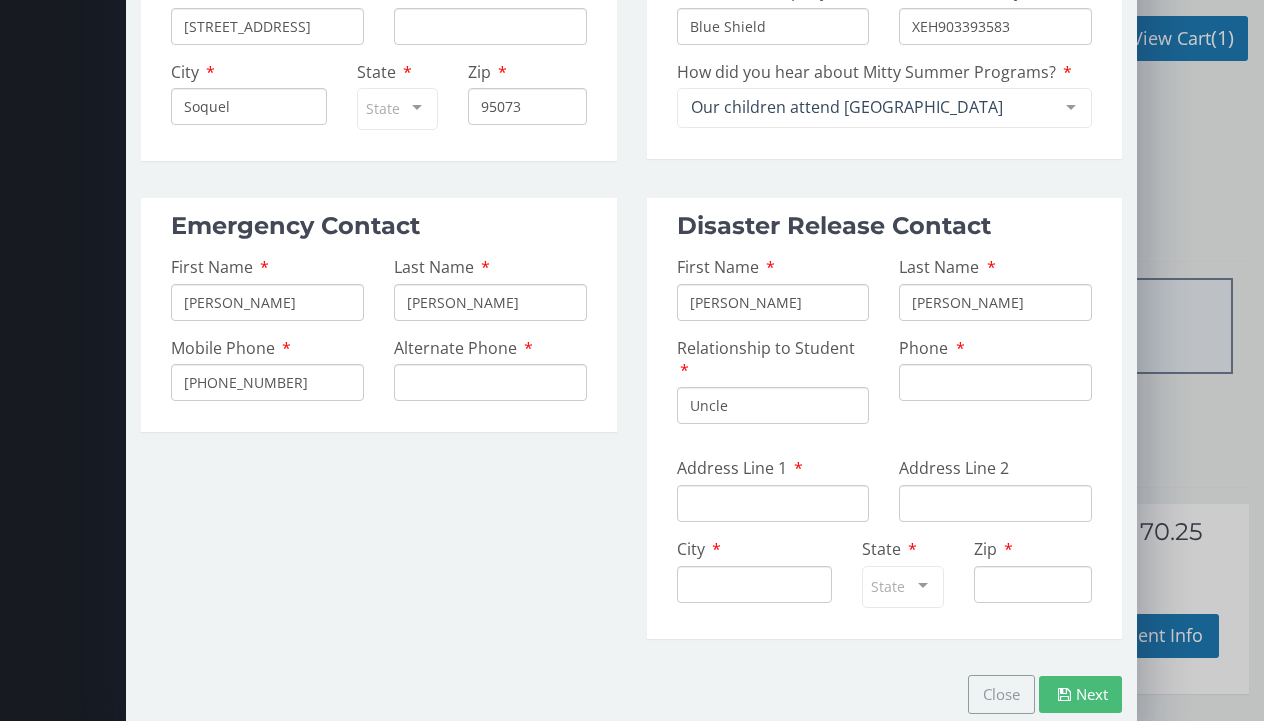 type on "J" 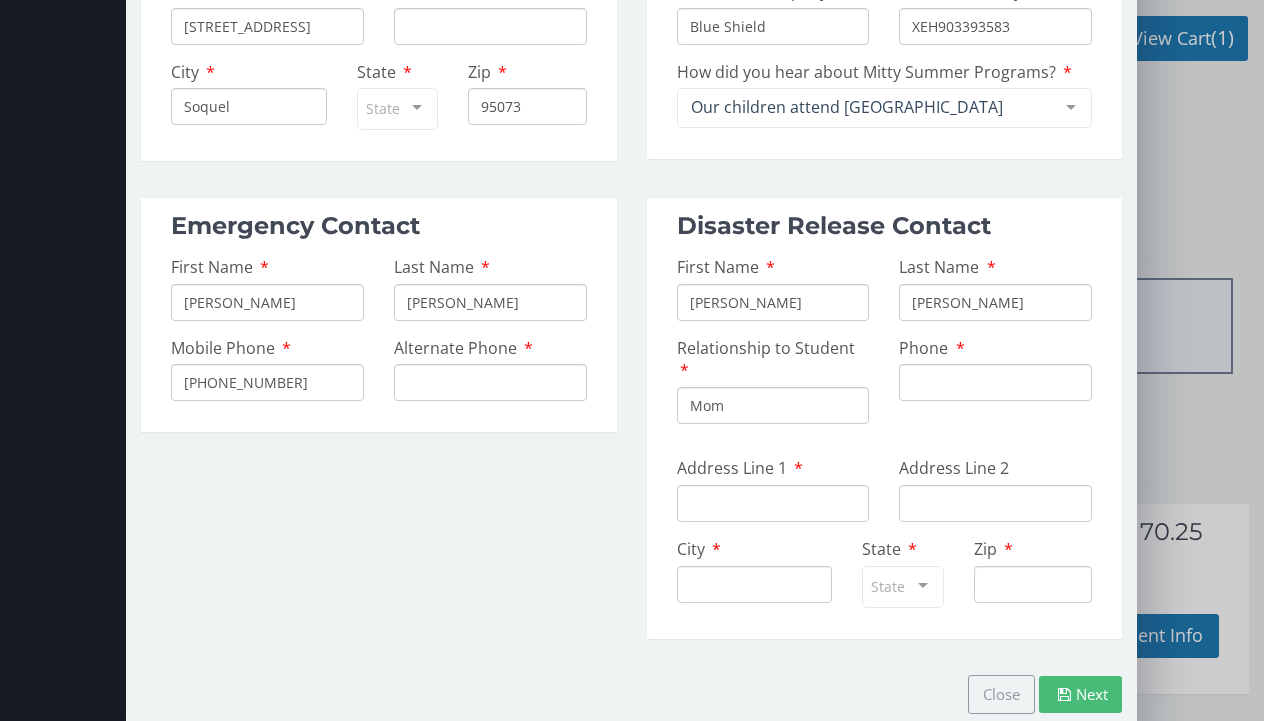 type on "Mom" 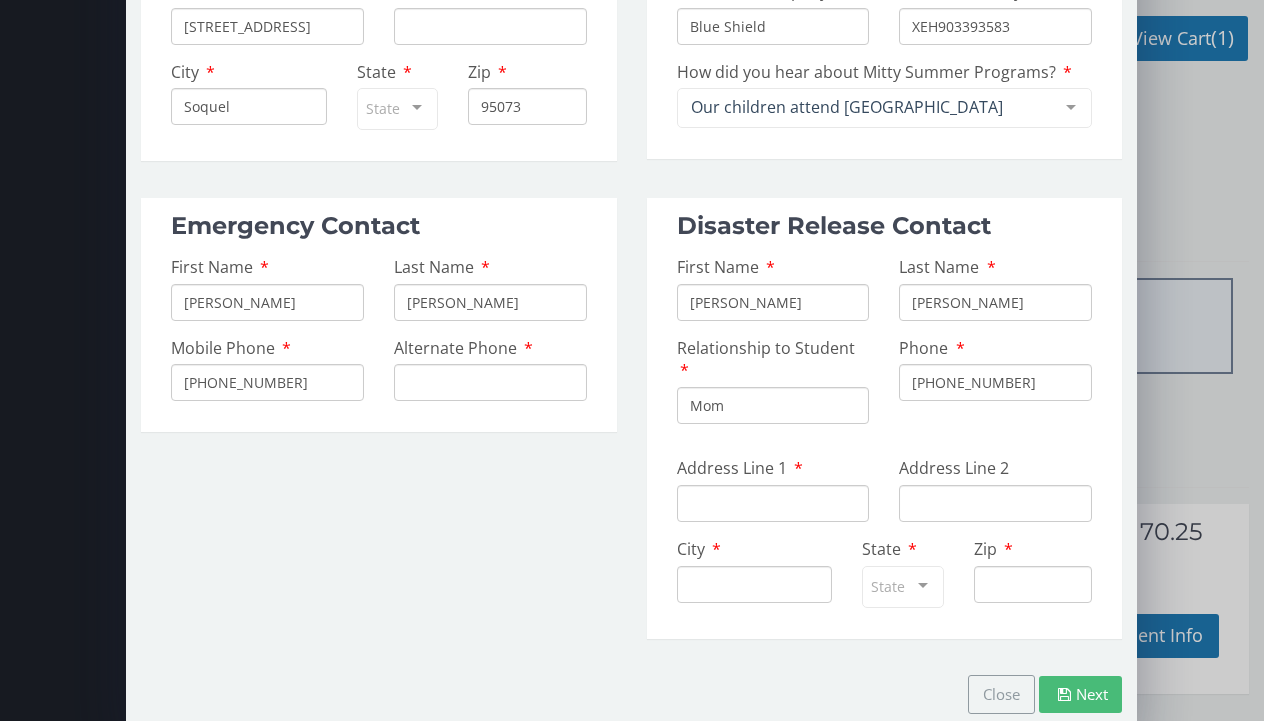 type on "[PHONE_NUMBER]" 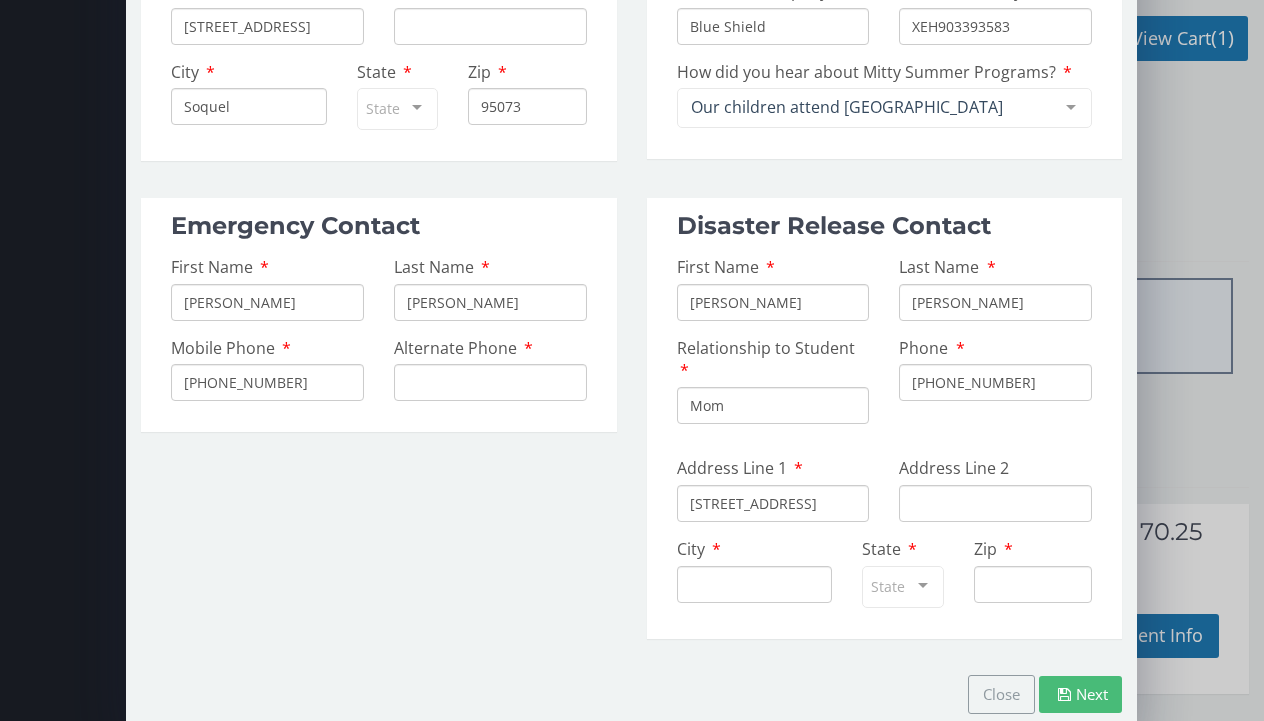 type on "[STREET_ADDRESS]" 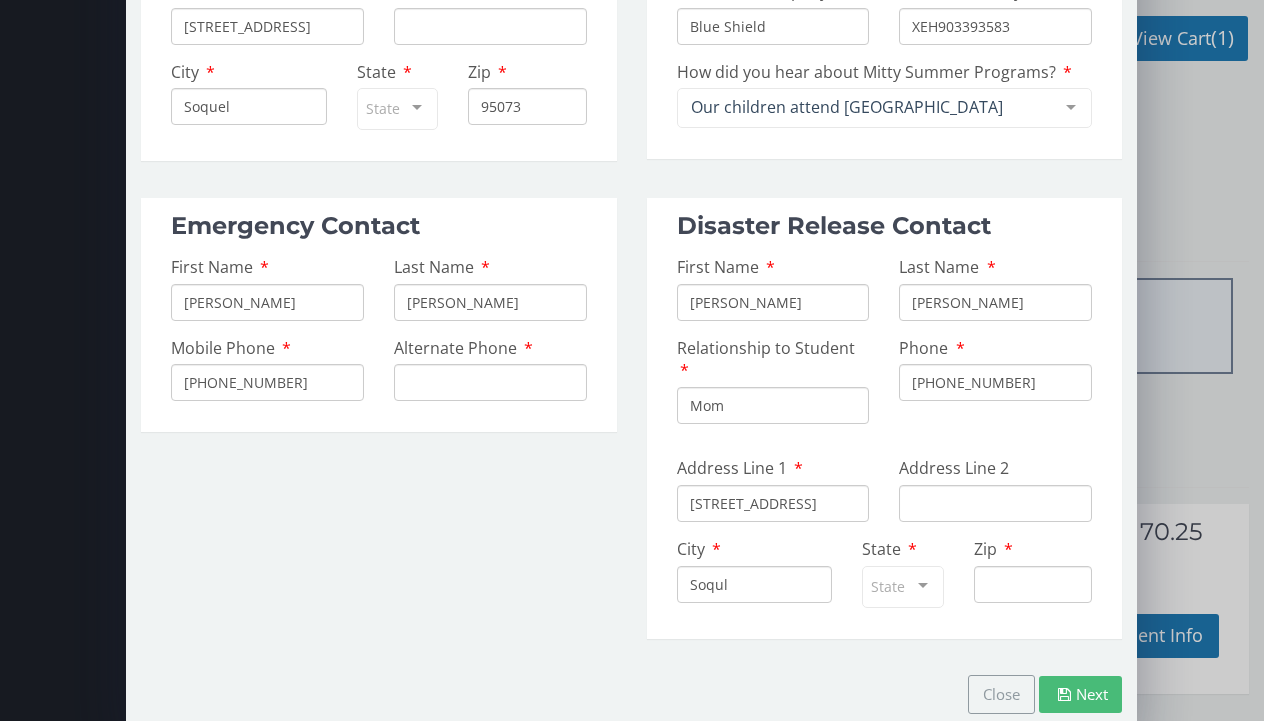 type on "Soqul" 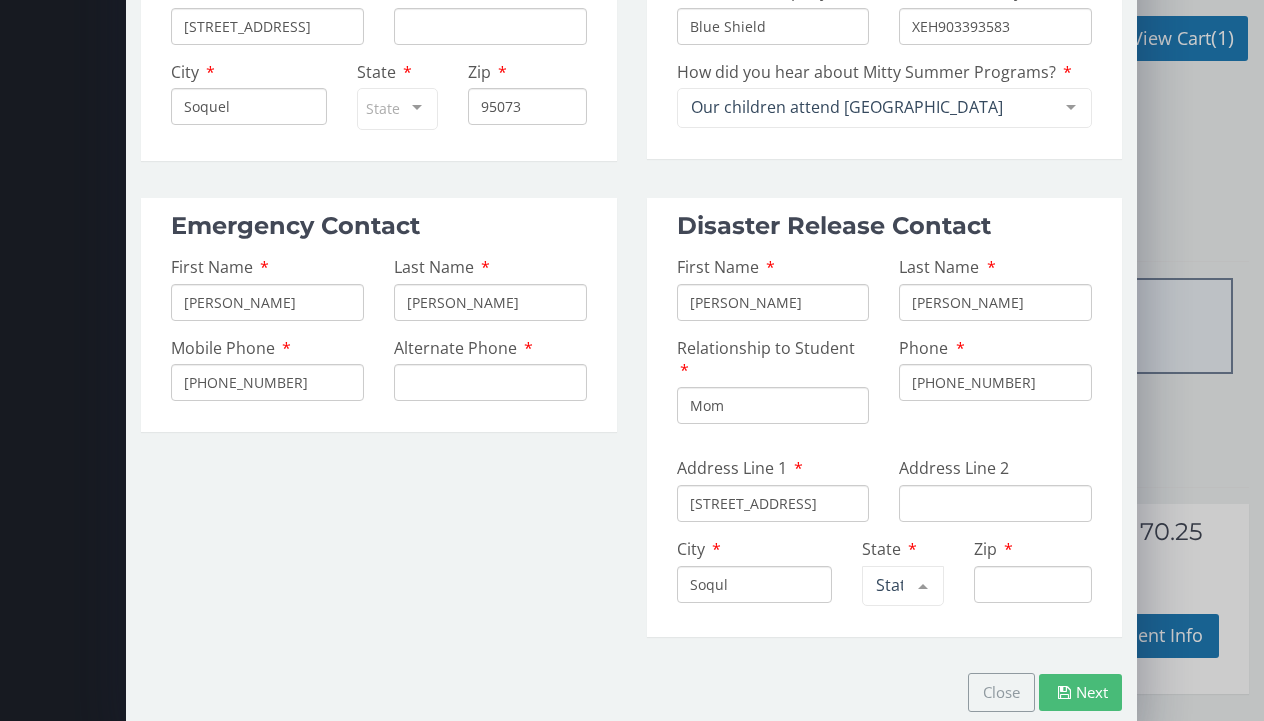scroll, scrollTop: 536, scrollLeft: 0, axis: vertical 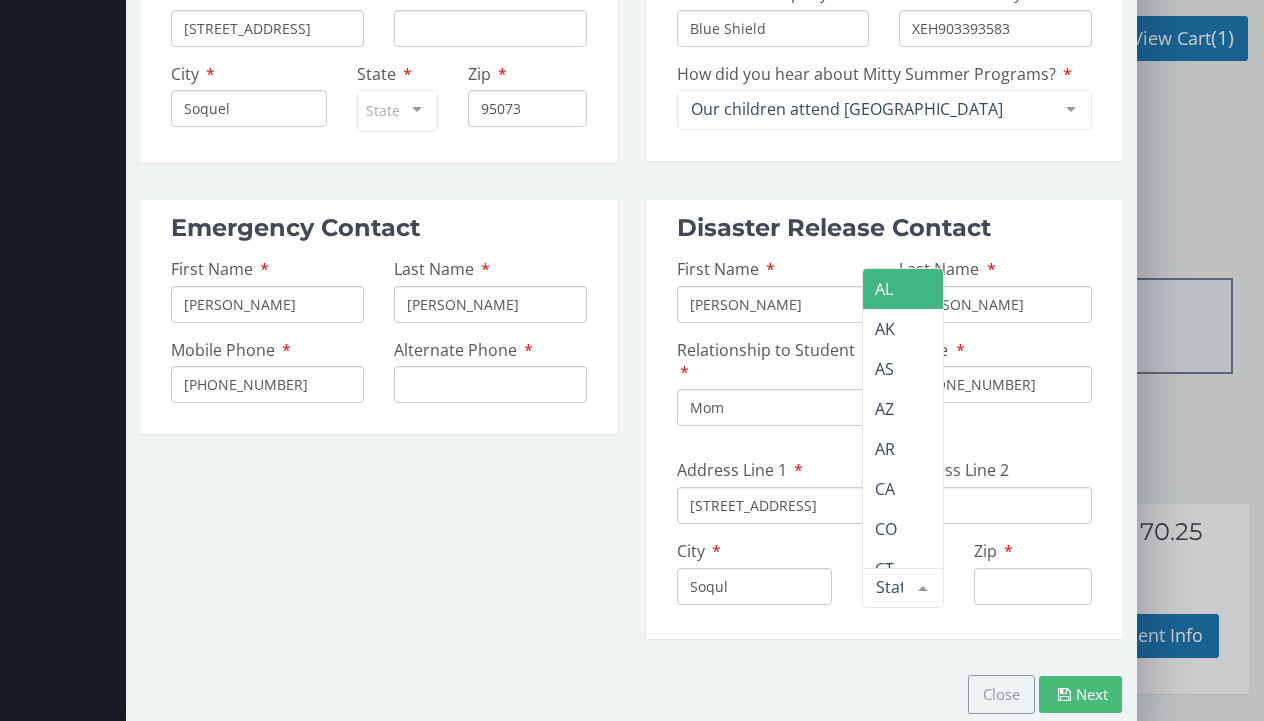 type on "c" 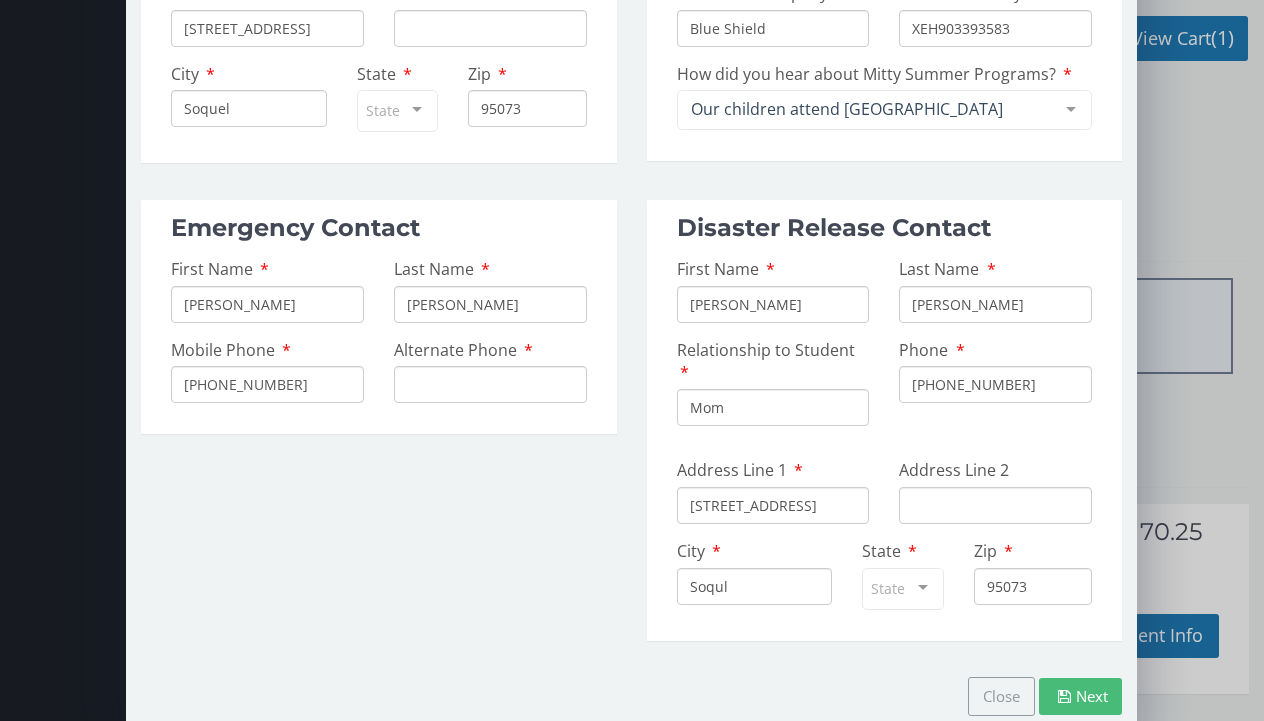 type on "95073" 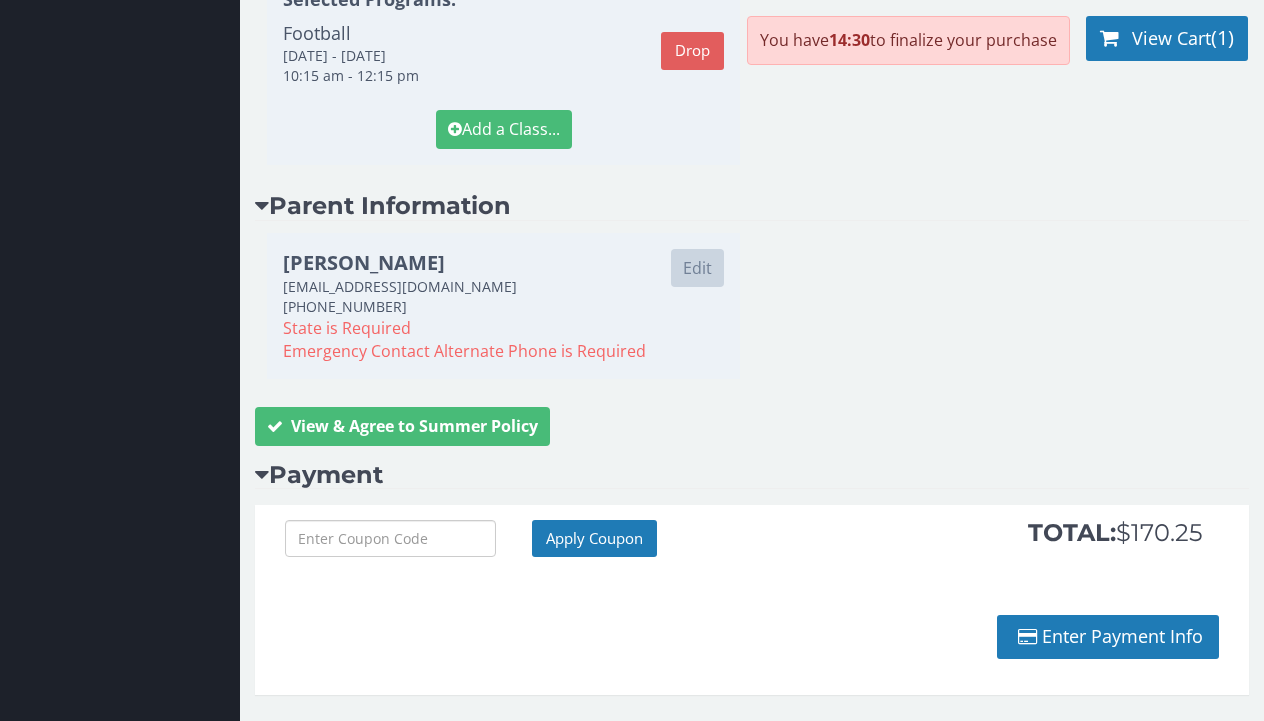 scroll, scrollTop: 570, scrollLeft: 0, axis: vertical 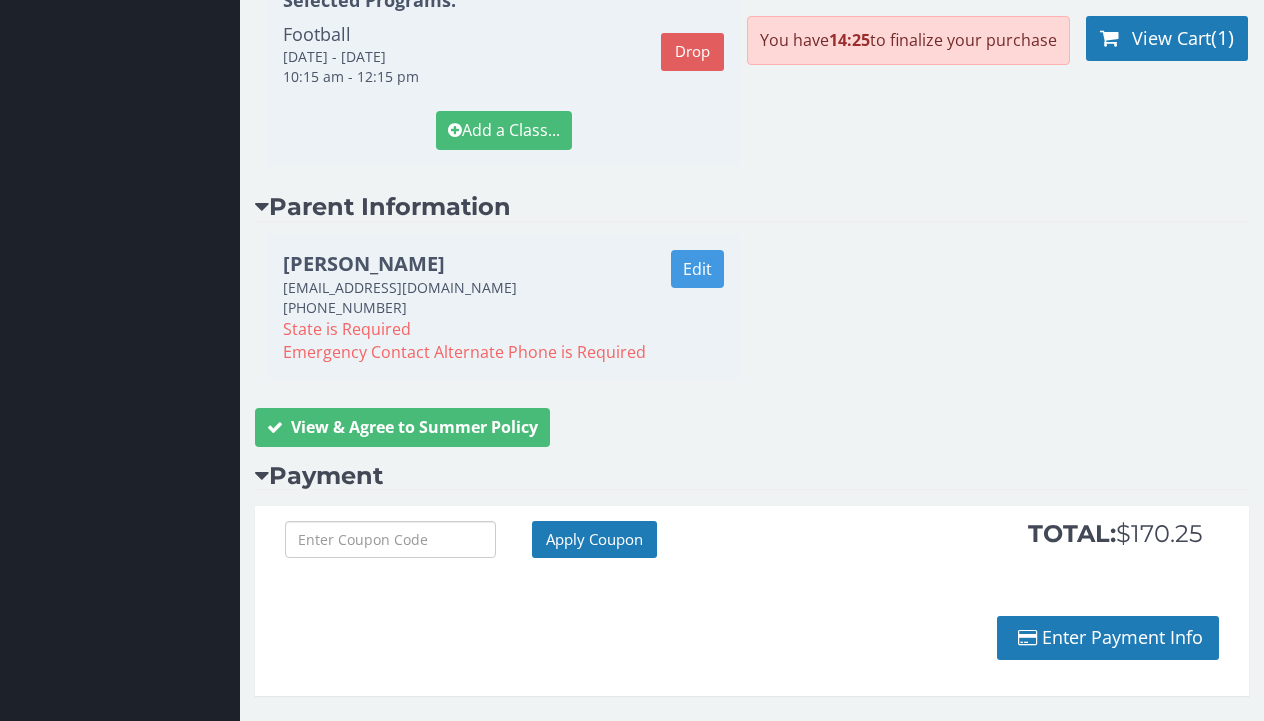click on "Edit" at bounding box center [697, 269] 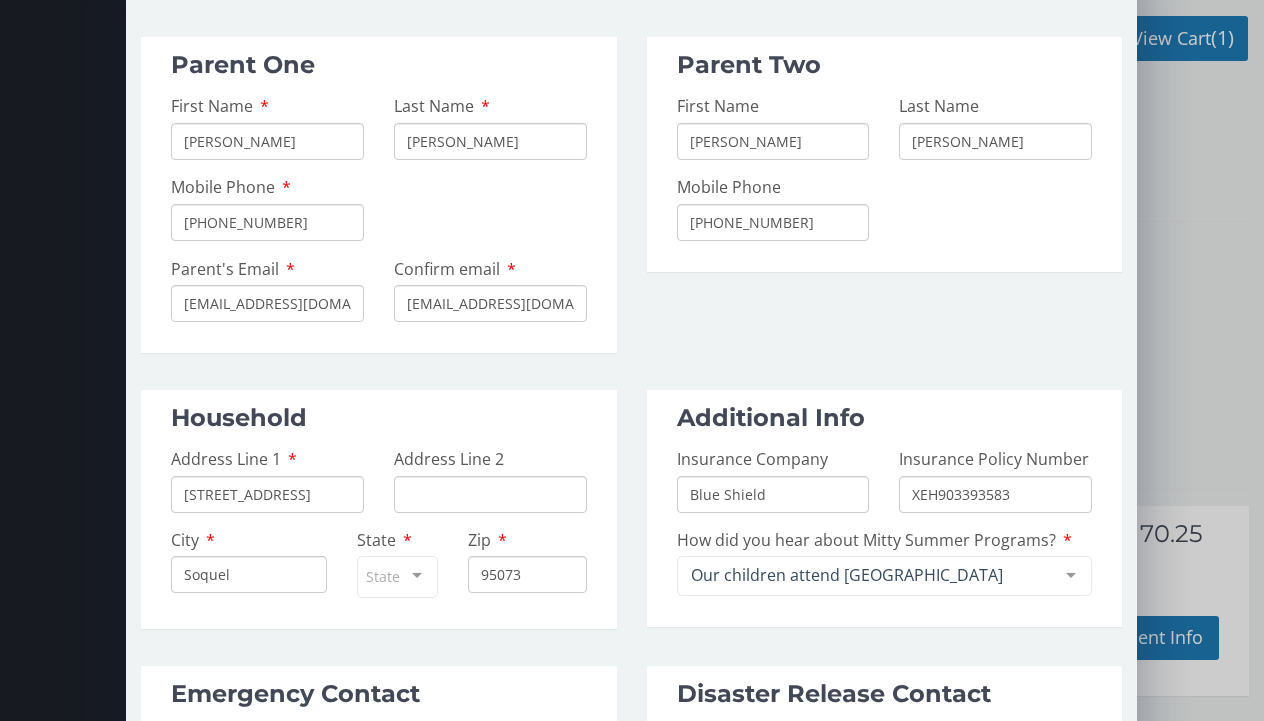 scroll, scrollTop: 78, scrollLeft: 0, axis: vertical 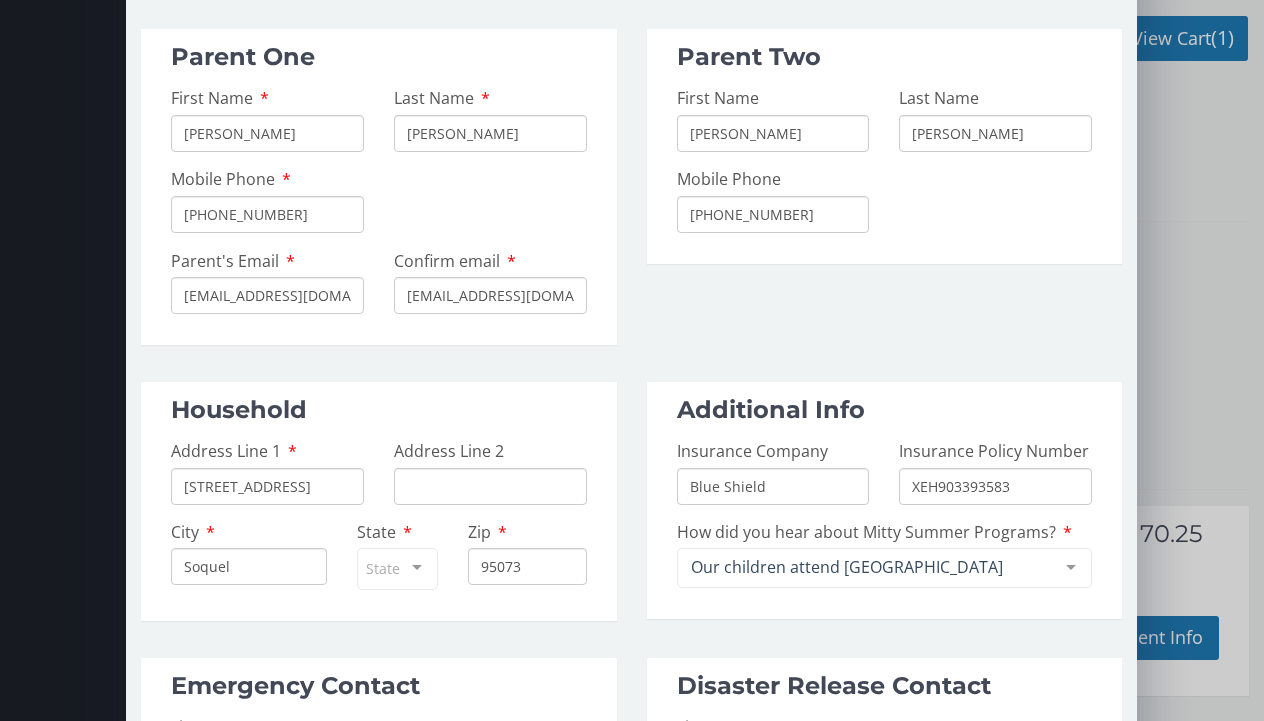 click at bounding box center (417, 568) 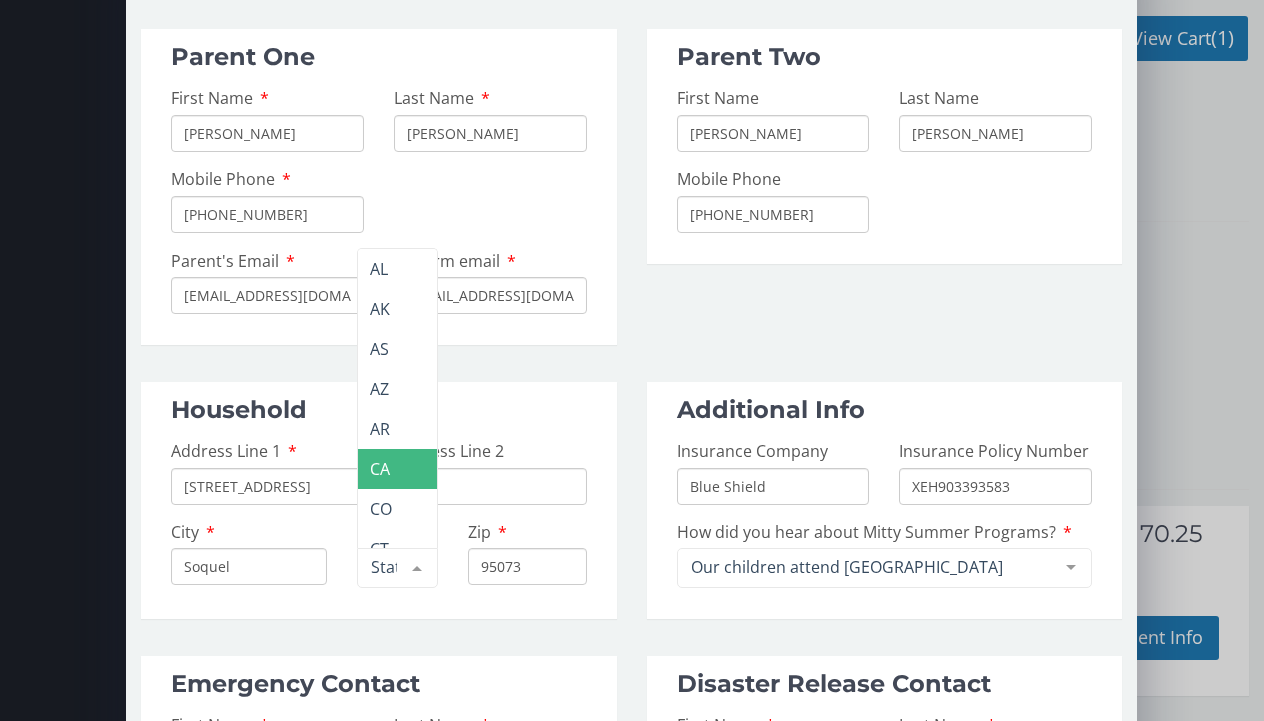 click on "CA" at bounding box center (449, 469) 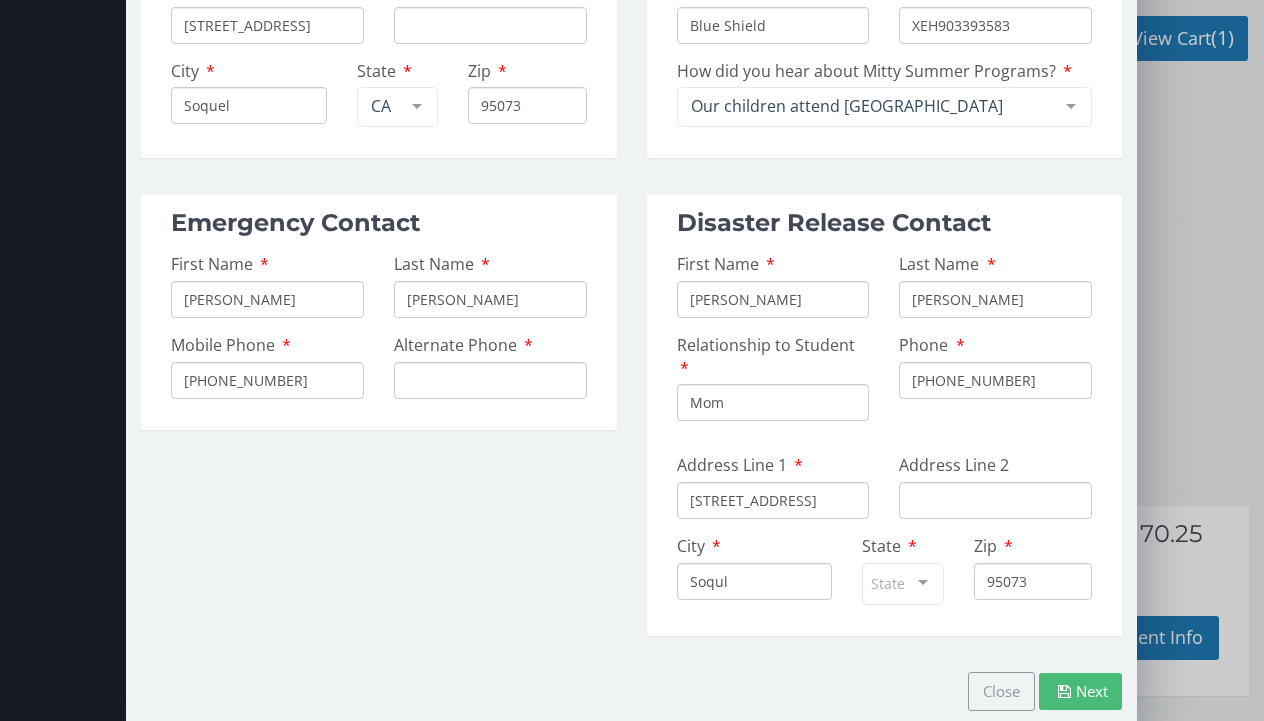 scroll, scrollTop: 538, scrollLeft: 0, axis: vertical 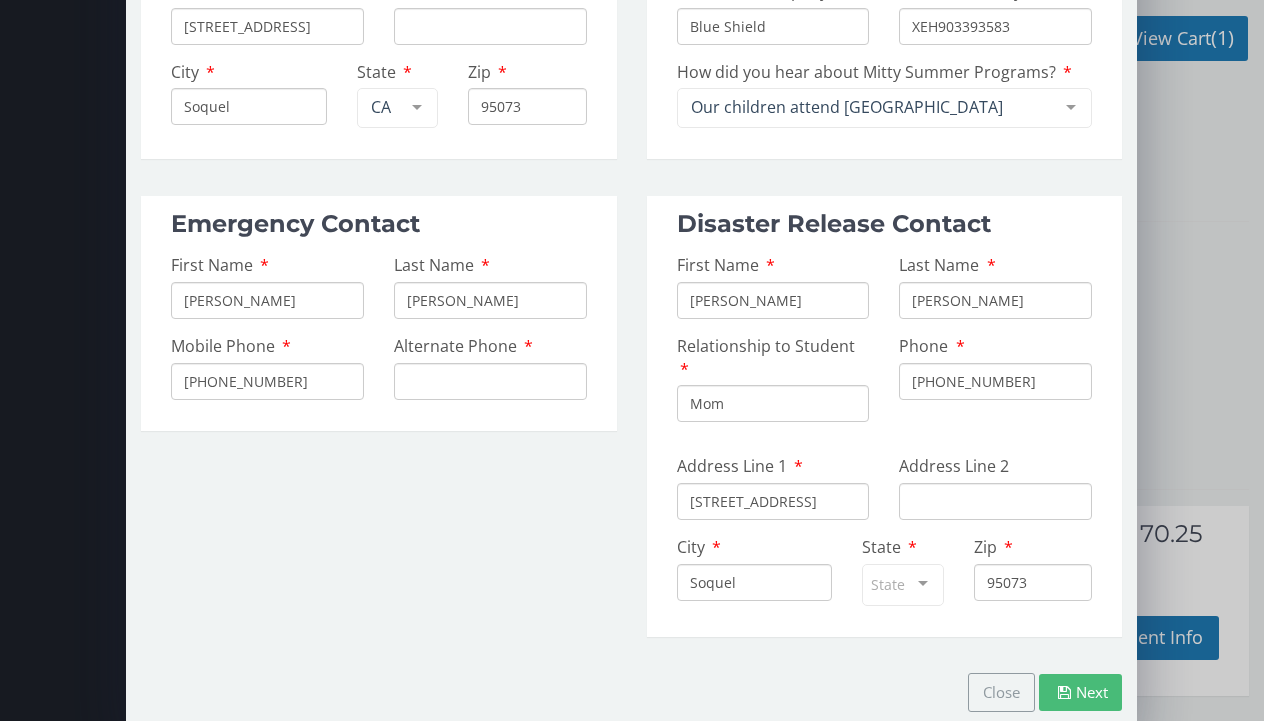 type on "Soquel" 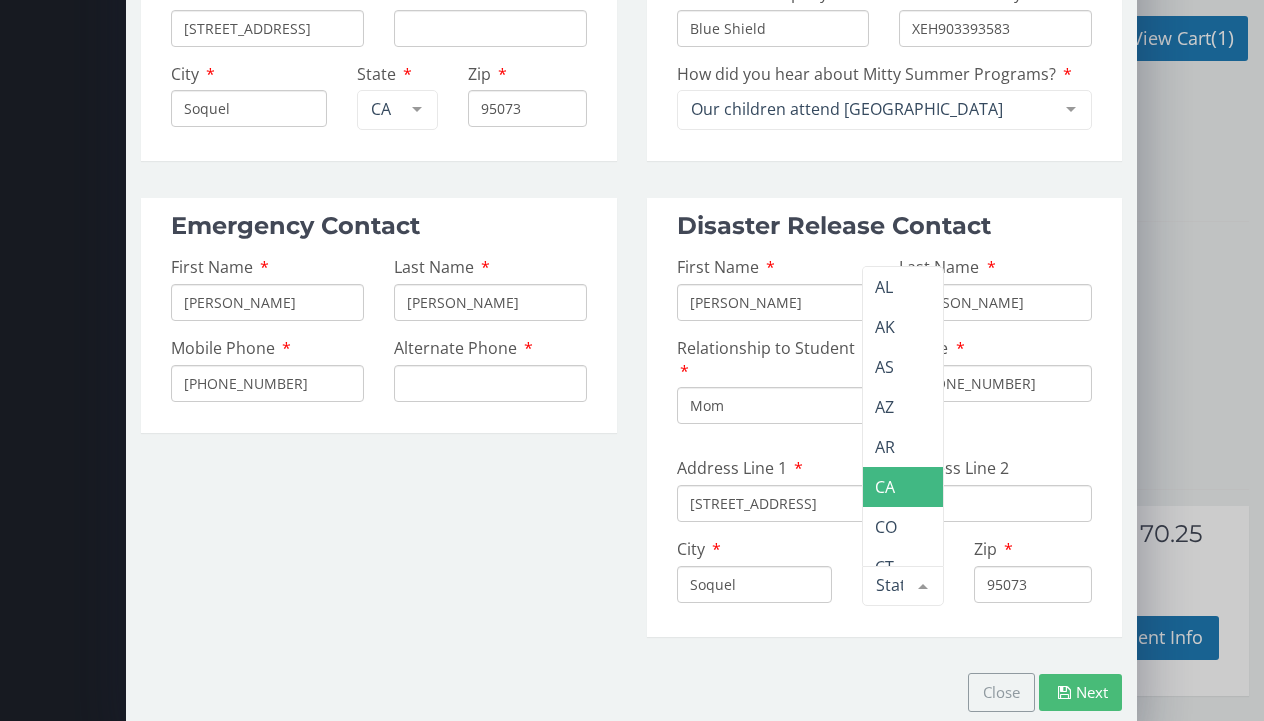 click on "CA" at bounding box center [954, 487] 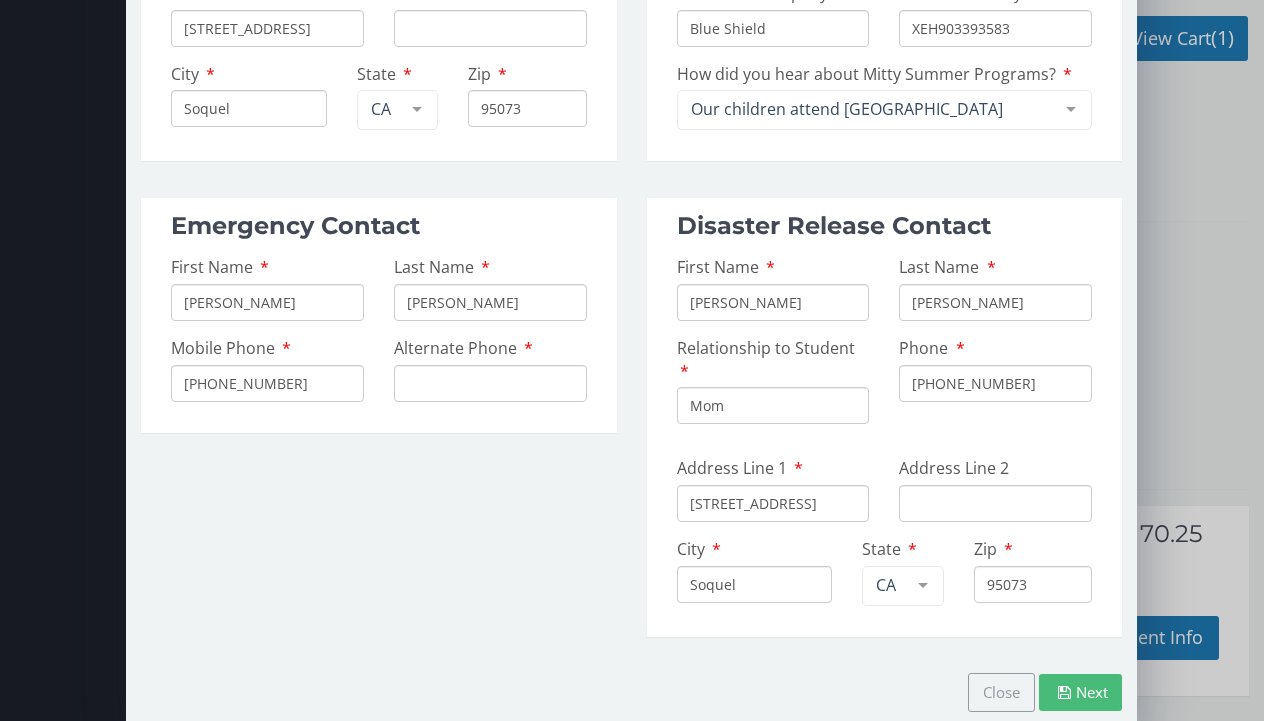 click on "Close
Next
Edit Parent Profile                      Parent One       First Name     [PERSON_NAME]       Last Name     [PERSON_NAME]       Mobile Phone     [PHONE_NUMBER]               Parent's Email     [EMAIL_ADDRESS][DOMAIN_NAME]       Confirm email     [EMAIL_ADDRESS][DOMAIN_NAME]                        Parent Two       First Name     [PERSON_NAME]       Last Name     [PERSON_NAME]       Mobile Phone     [PHONE_NUMBER]                                Household       Address Line 1     [GEOGRAPHIC_DATA]       Address Line [GEOGRAPHIC_DATA]   CO   CT   DE   DC   FM   [GEOGRAPHIC_DATA]   [GEOGRAPHIC_DATA]   [GEOGRAPHIC_DATA]   IN   [GEOGRAPHIC_DATA]   [GEOGRAPHIC_DATA]   [GEOGRAPHIC_DATA]   [GEOGRAPHIC_DATA]   [GEOGRAPHIC_DATA]   [GEOGRAPHIC_DATA]   [GEOGRAPHIC_DATA]   [GEOGRAPHIC_DATA]   [GEOGRAPHIC_DATA]   MT   [GEOGRAPHIC_DATA]   NV   NH   [GEOGRAPHIC_DATA]   NM   [GEOGRAPHIC_DATA]   [GEOGRAPHIC_DATA]   ND   MP   [GEOGRAPHIC_DATA]   OK   OR   PW   PA   PR   RI   SC   SD   [GEOGRAPHIC_DATA]   [GEOGRAPHIC_DATA]   UT   VT   VI   [GEOGRAPHIC_DATA]   [GEOGRAPHIC_DATA]   WV   WI   WY       List is empty.         Zip     95073                        Additional Info       Insurance Company" at bounding box center (631, 106) 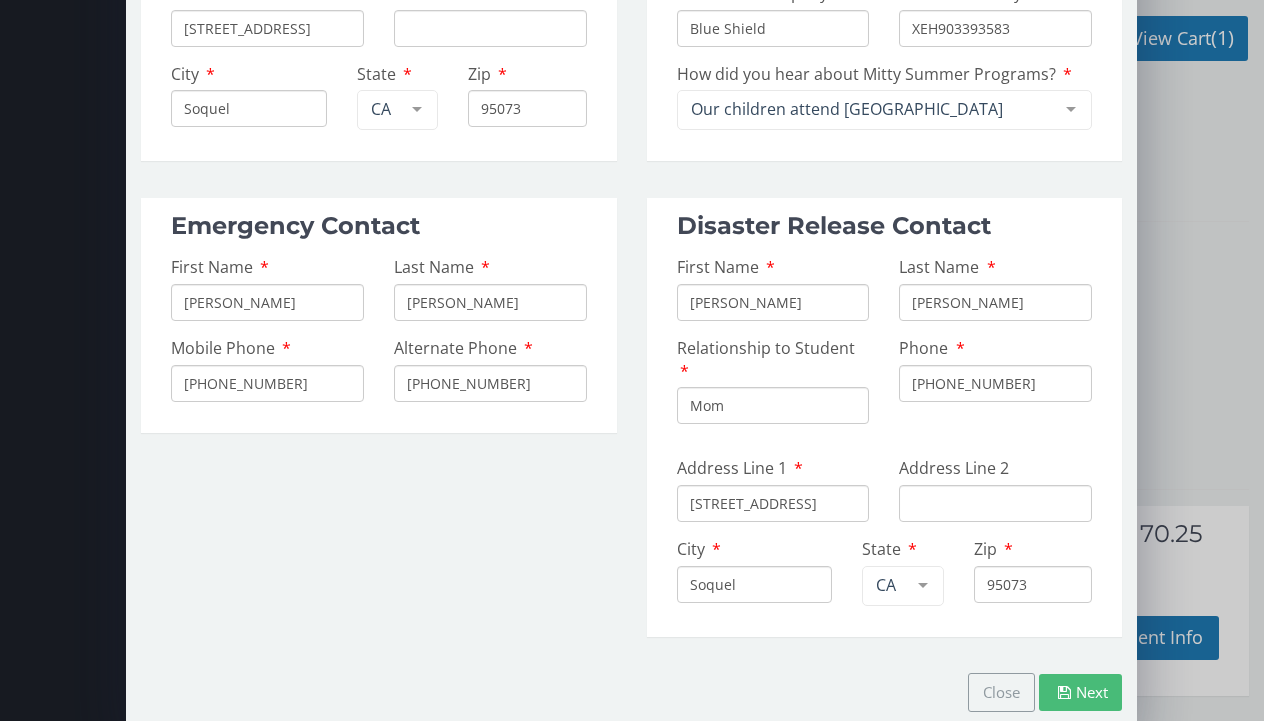 type on "[PHONE_NUMBER]" 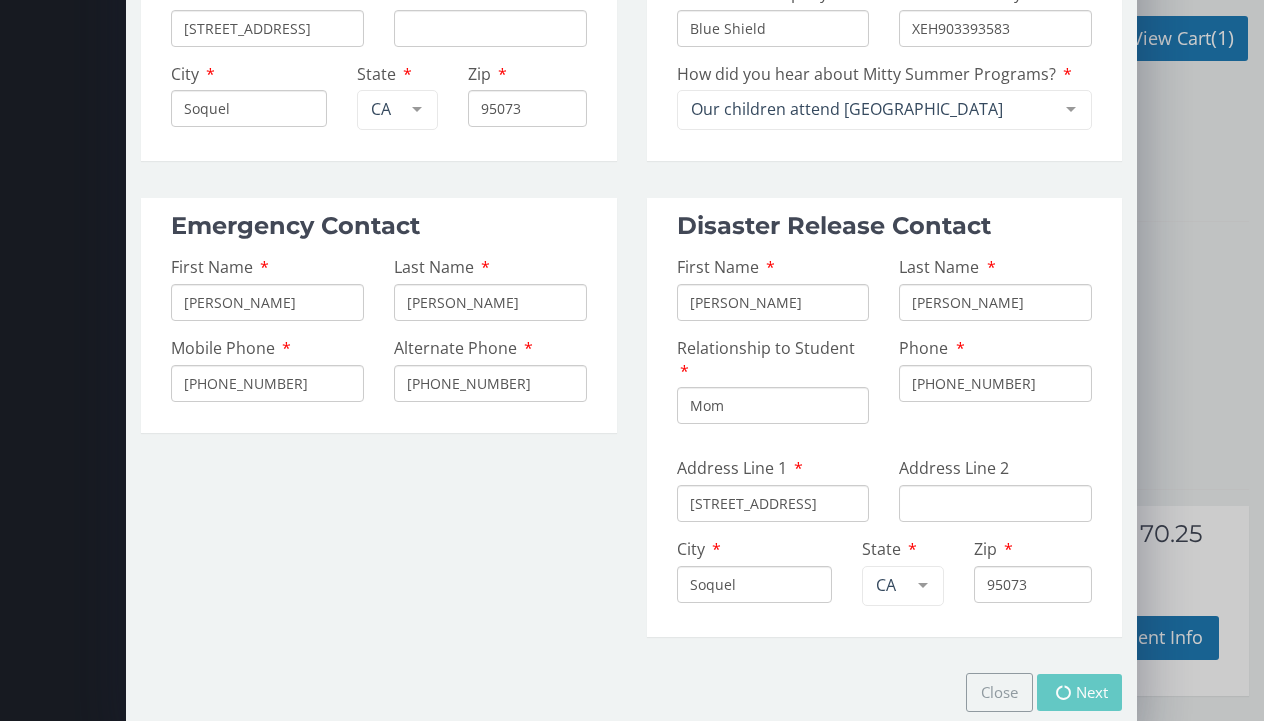 scroll, scrollTop: 526, scrollLeft: 0, axis: vertical 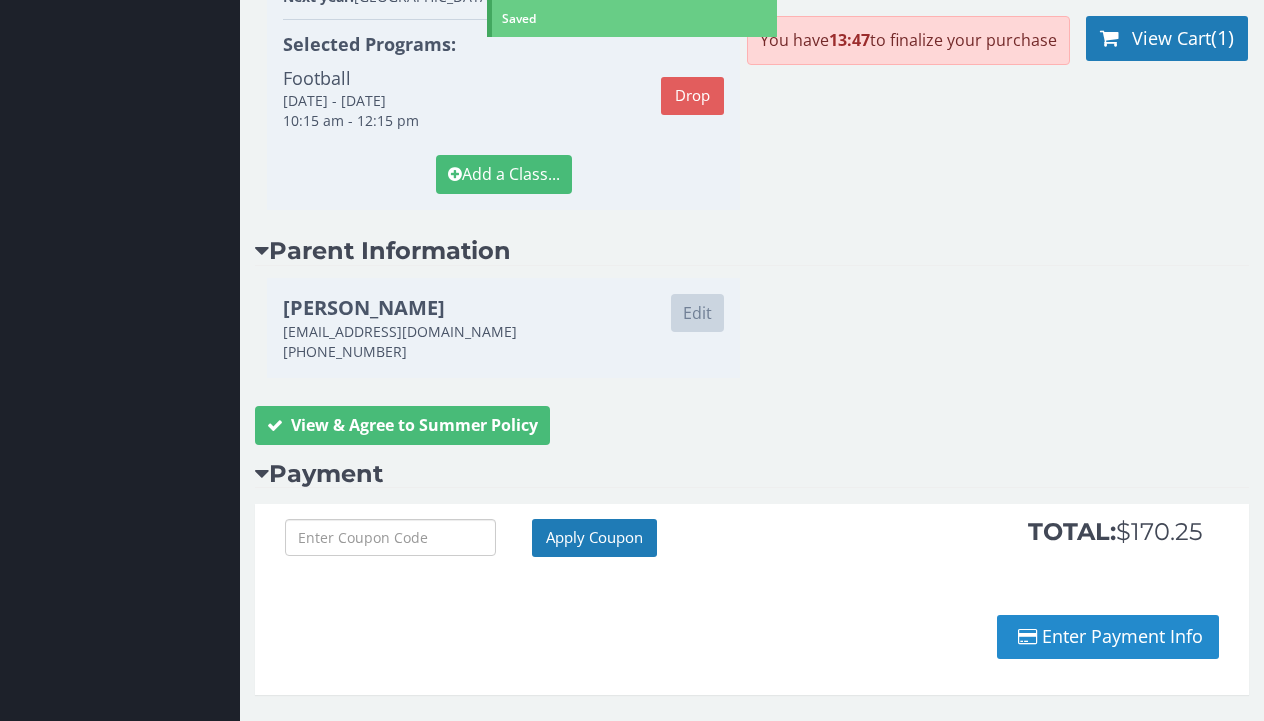 click on "Enter Payment Info" at bounding box center [1108, 637] 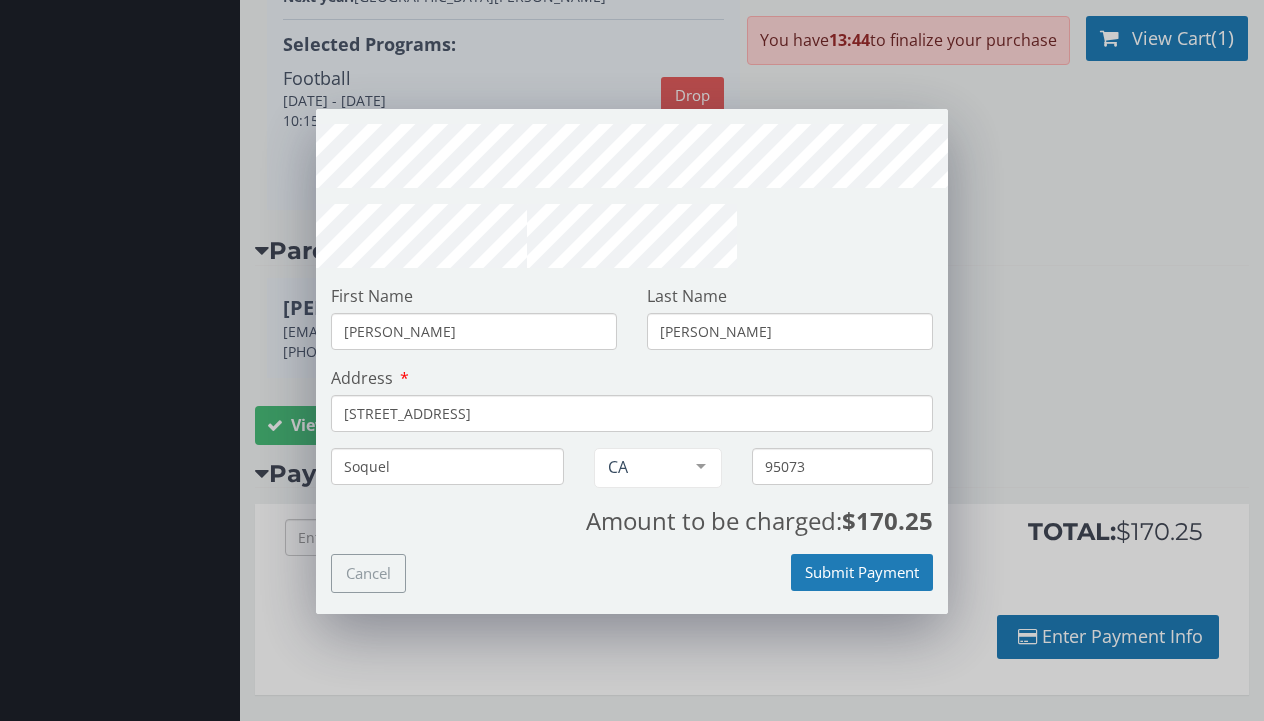 scroll, scrollTop: 2, scrollLeft: 0, axis: vertical 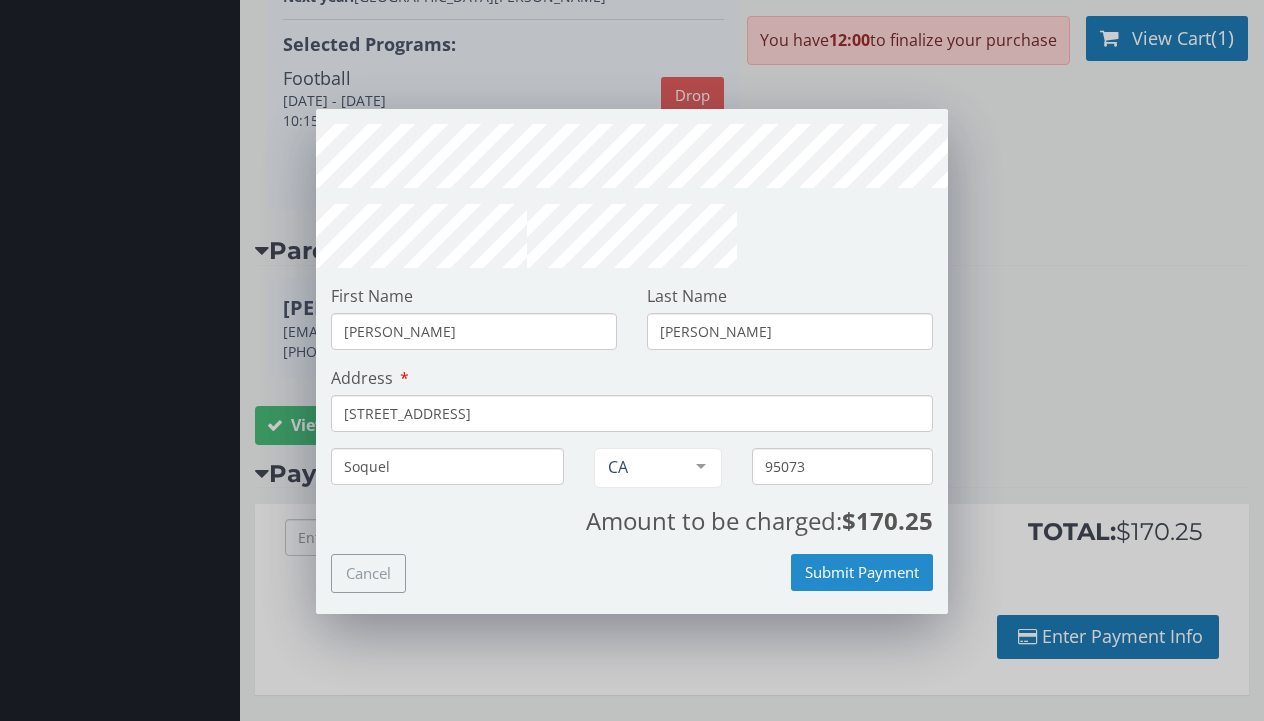 click on "Submit Payment" at bounding box center (862, 572) 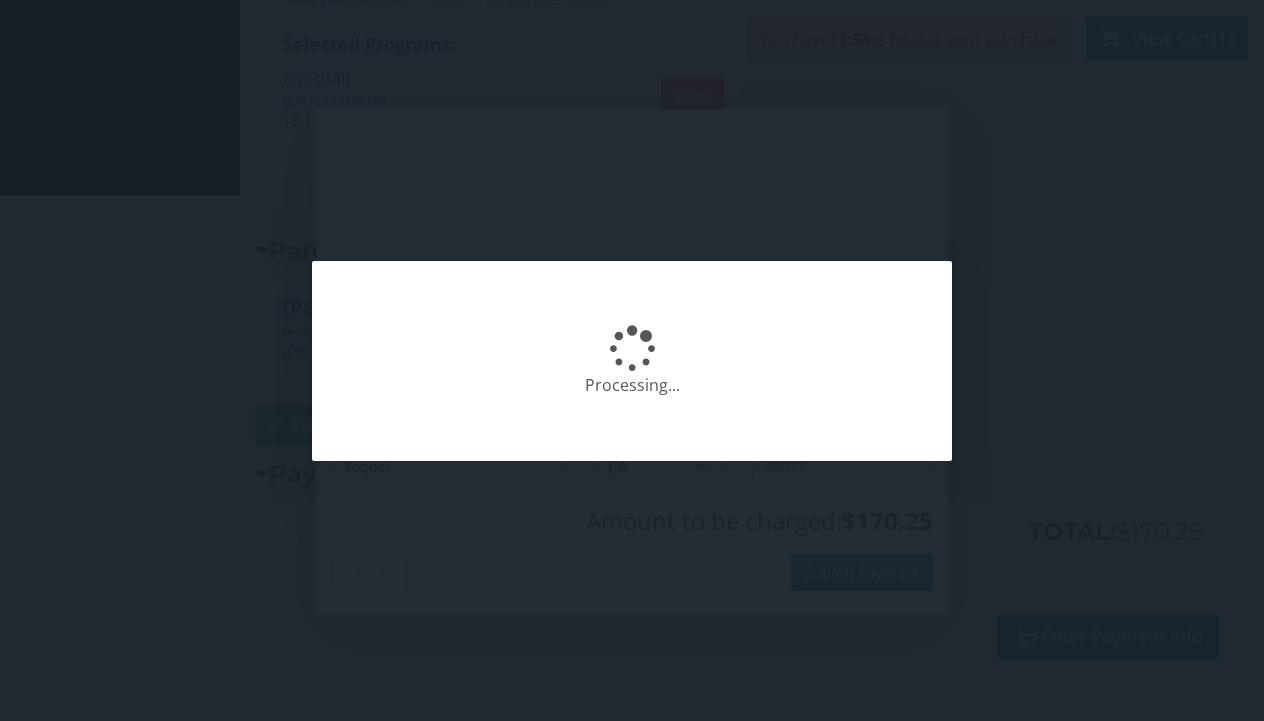 scroll, scrollTop: 0, scrollLeft: 0, axis: both 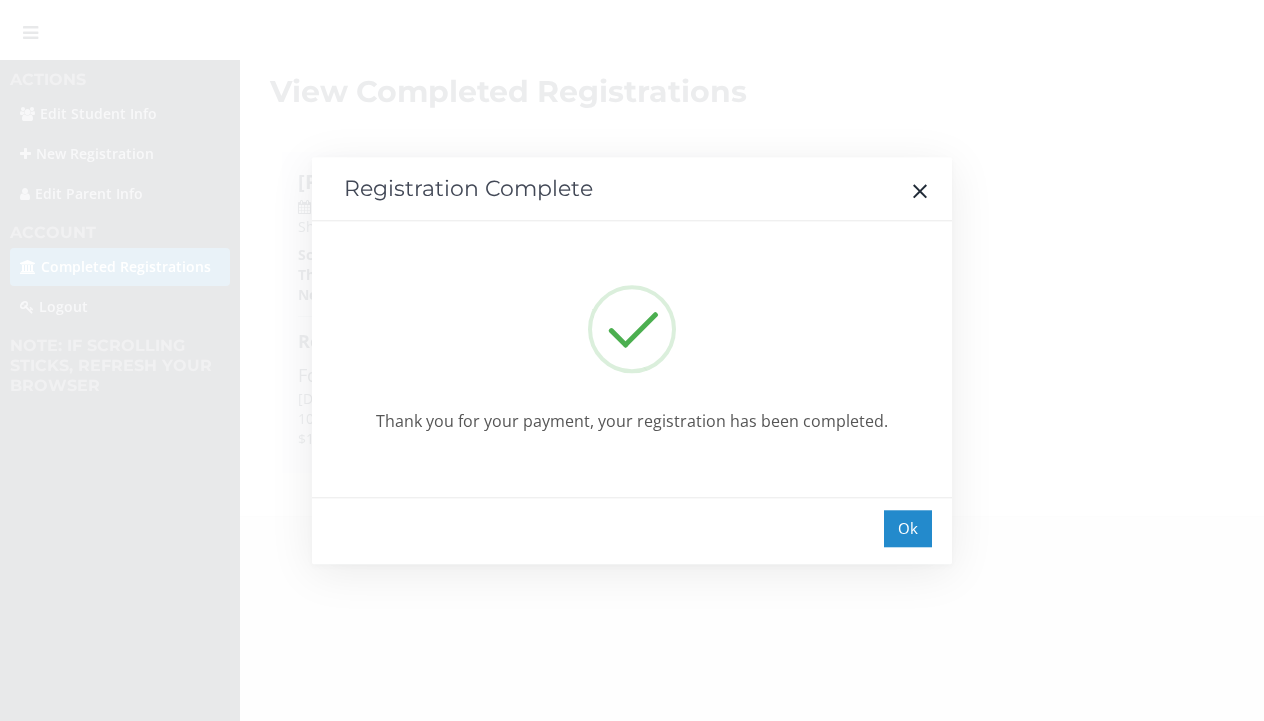 click on "Ok" at bounding box center [908, 528] 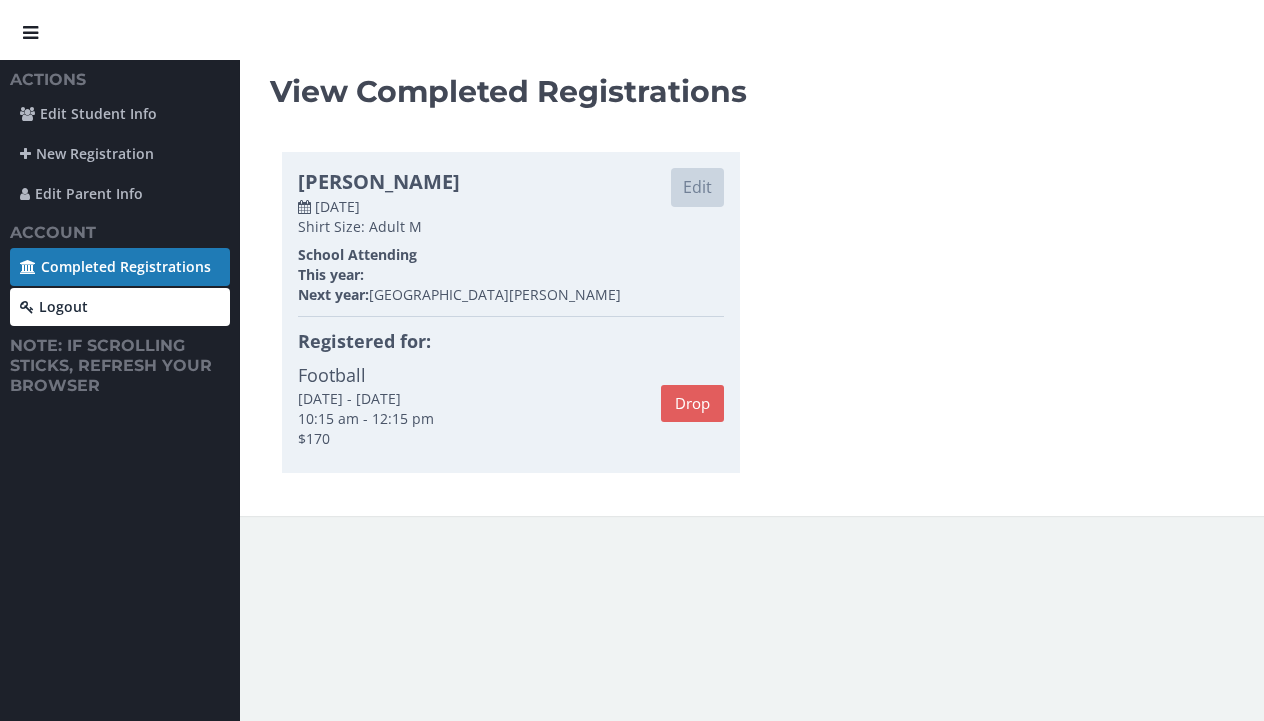 click on "Logout" at bounding box center [120, 307] 